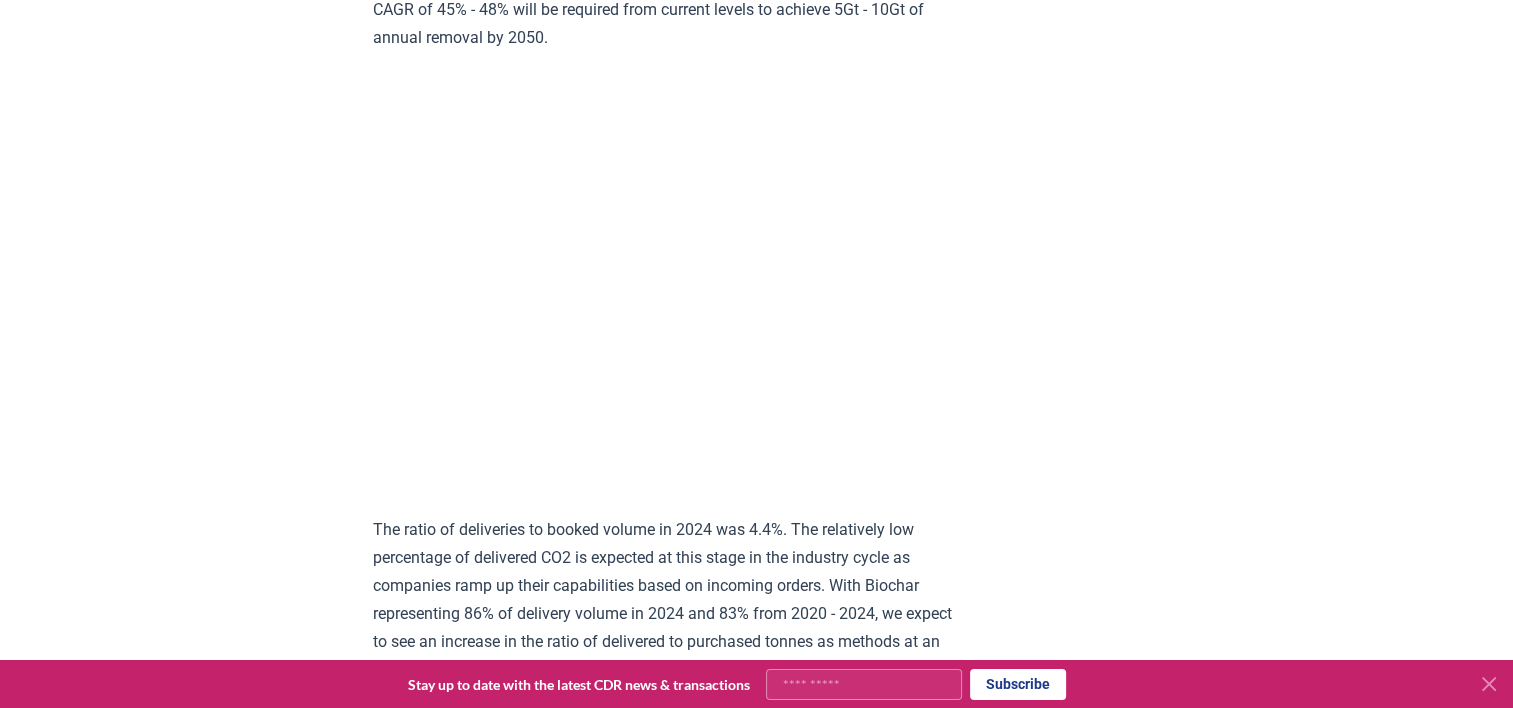 scroll, scrollTop: 10108, scrollLeft: 0, axis: vertical 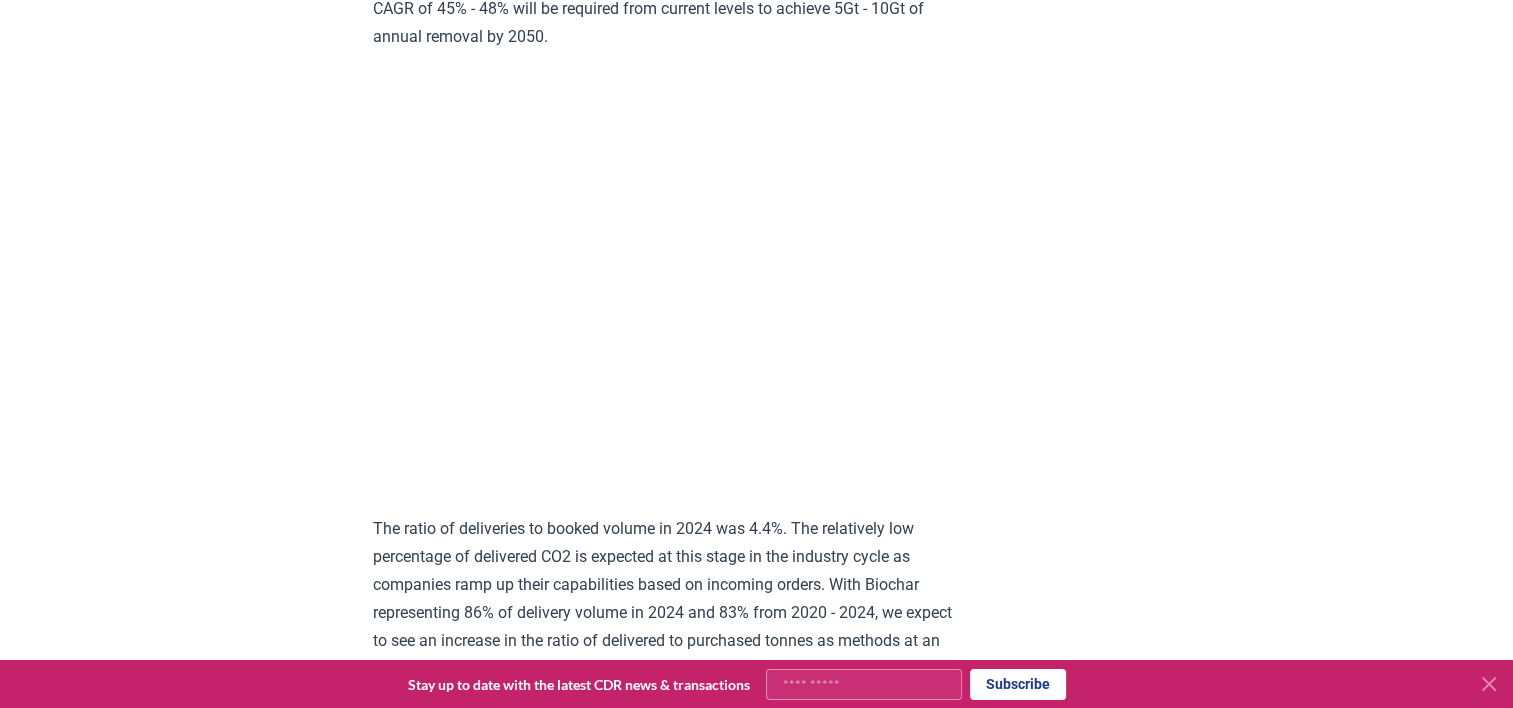 click on "318.6K tonnes of durable CDR were delivered in 2024. This 120% year-over-year increase since 2023 is consistent with the cumulative annual growth rate (CAGR) from 2021 to 2024. It is promising that deliveries are growing at this pace, as a CAGR of 45% - 48% will be required from current levels to achieve 5Gt - 10Gt of annual removal by 2050." at bounding box center (665, -19) 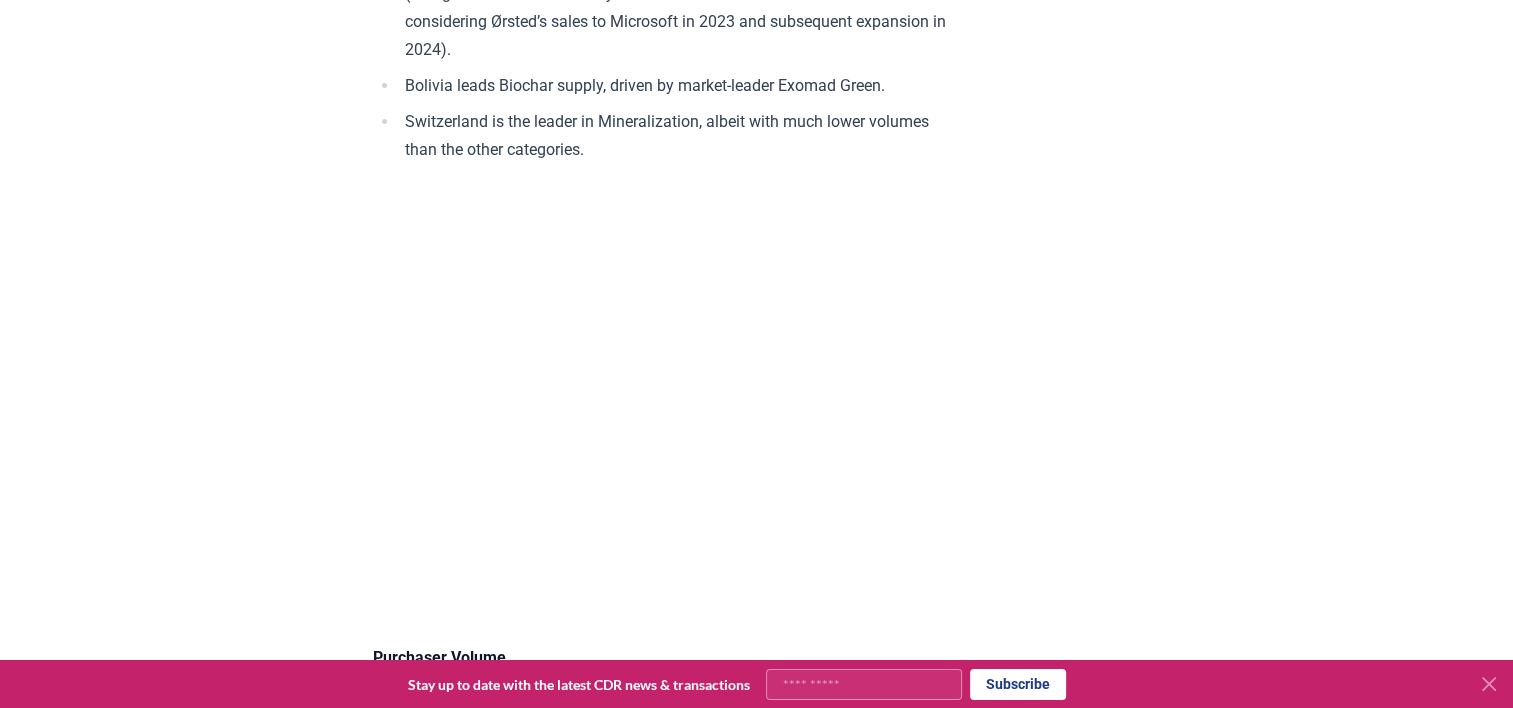 scroll, scrollTop: 15923, scrollLeft: 0, axis: vertical 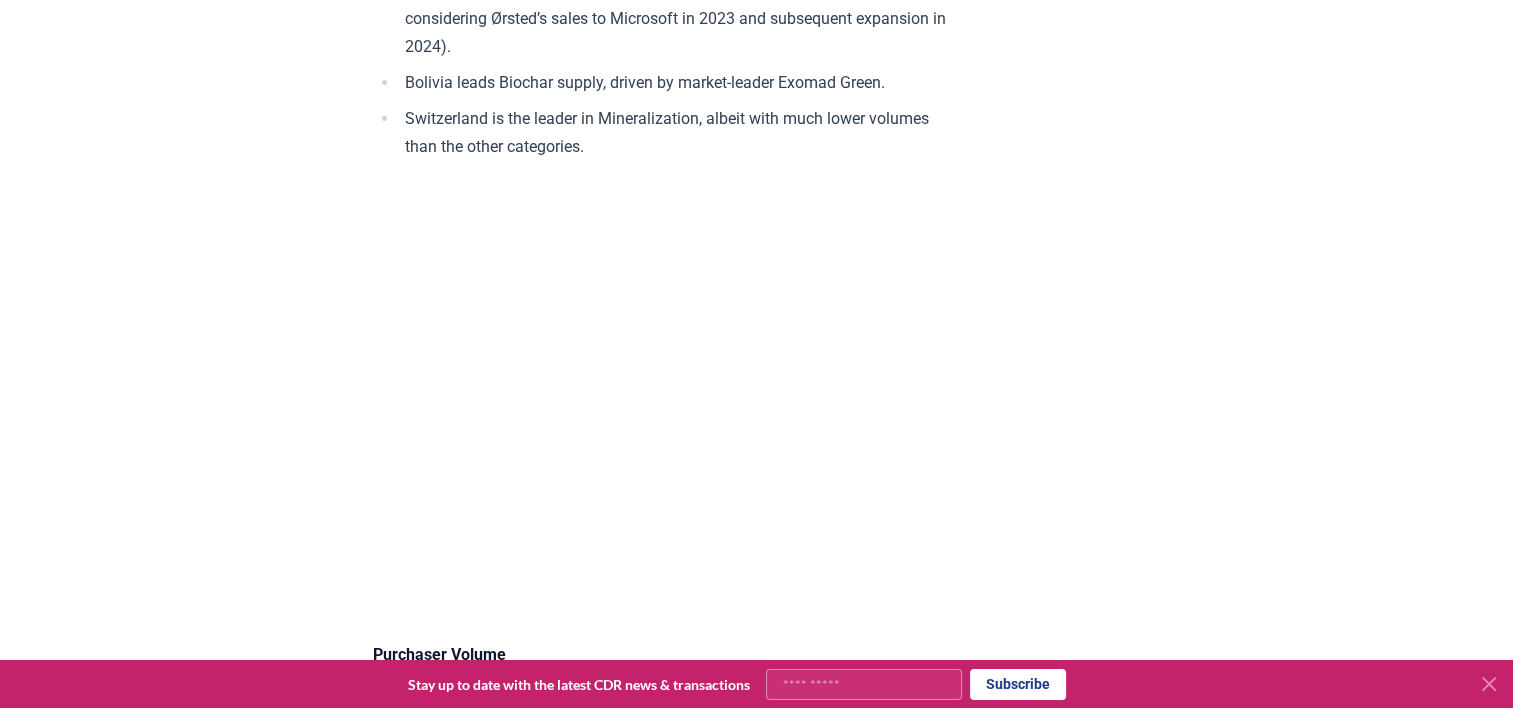 click on "The [STATE] leads four of seven categories, most noticeably DACCS due in large part to the Inflation Reduction Act and 45Q tax credit. [COUNTRY] leads BECCS supplier countries in 2024 for the Microsoft purchase (though fellow Nordic country [COUNTRY] is first in all-time BECCS volume when considering Ørsted’s sales to Microsoft in 2023 and subsequent expansion in 2024). [COUNTRY] leads Biochar supply, driven by market-leader Exomad Green. [COUNTRY] is the leader in Mineralization, albeit with much lower volumes than the other categories." at bounding box center (665, 23) 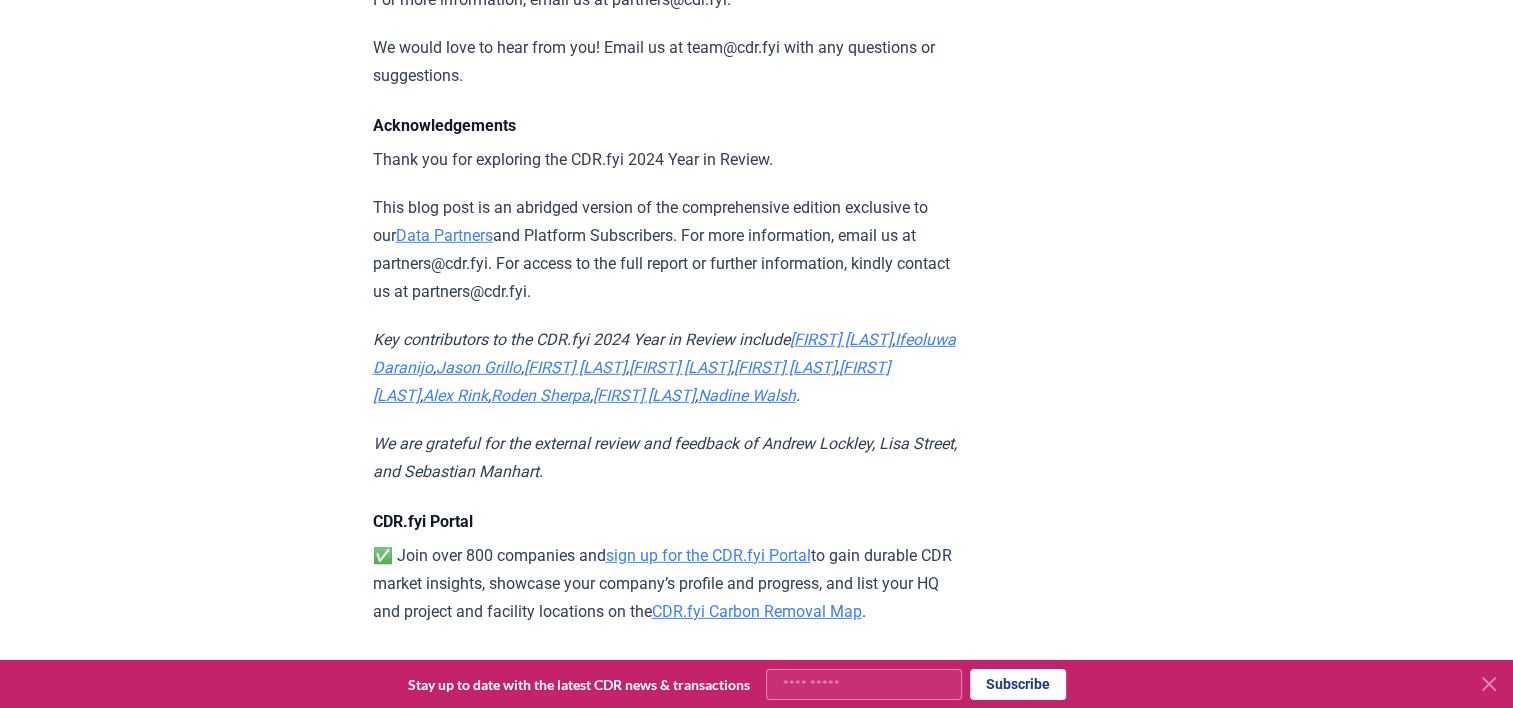 scroll, scrollTop: 20872, scrollLeft: 0, axis: vertical 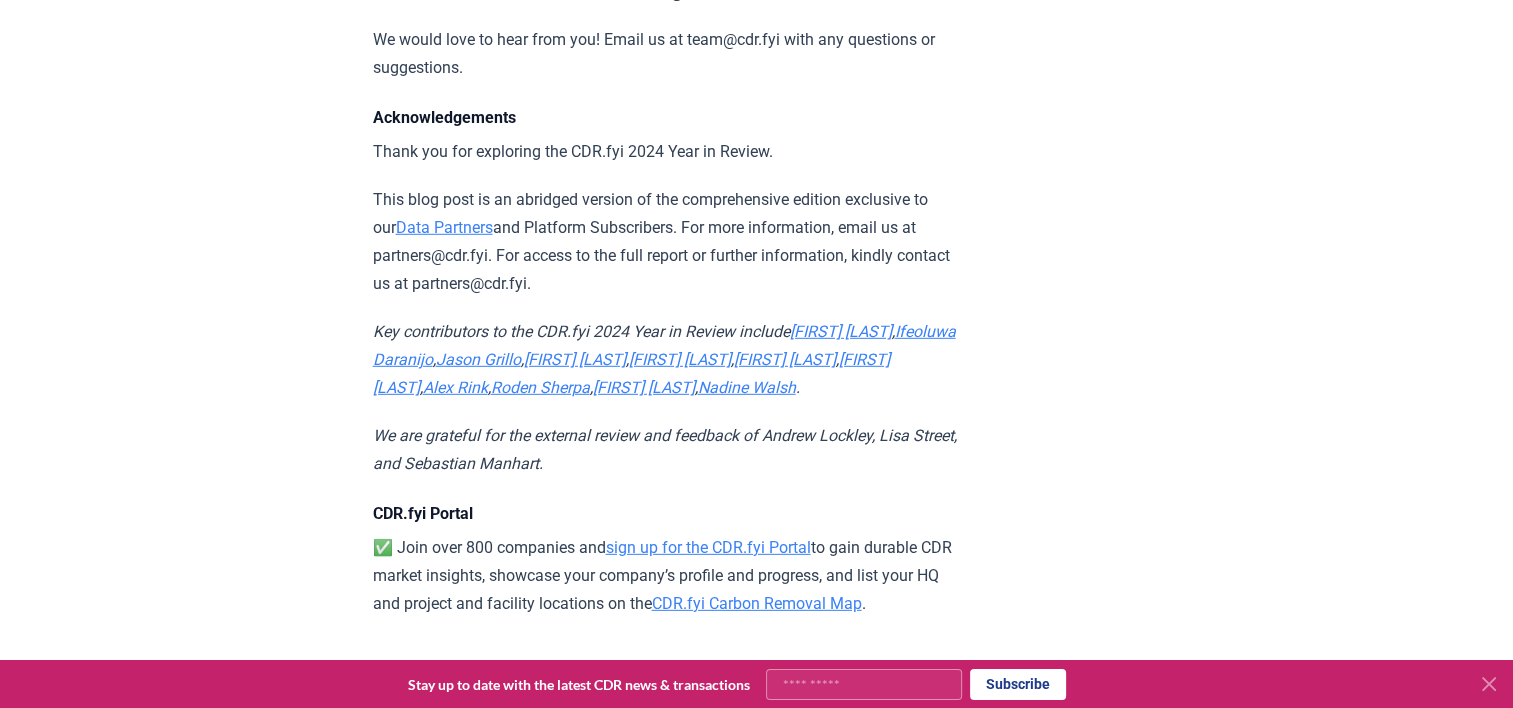 click on "We would love to hear from you! Email us at team@cdr.fyi with any questions or suggestions." at bounding box center [665, 54] 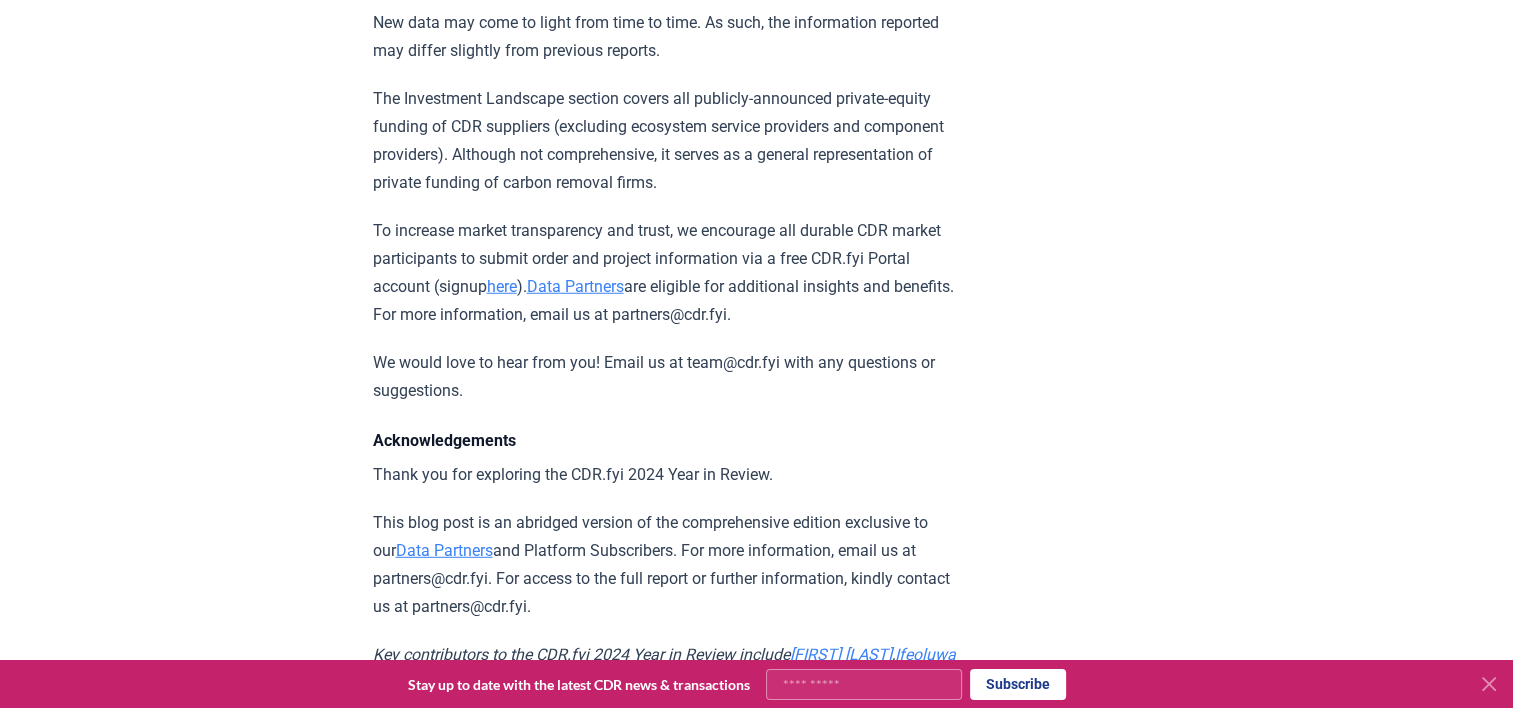 scroll, scrollTop: 20548, scrollLeft: 0, axis: vertical 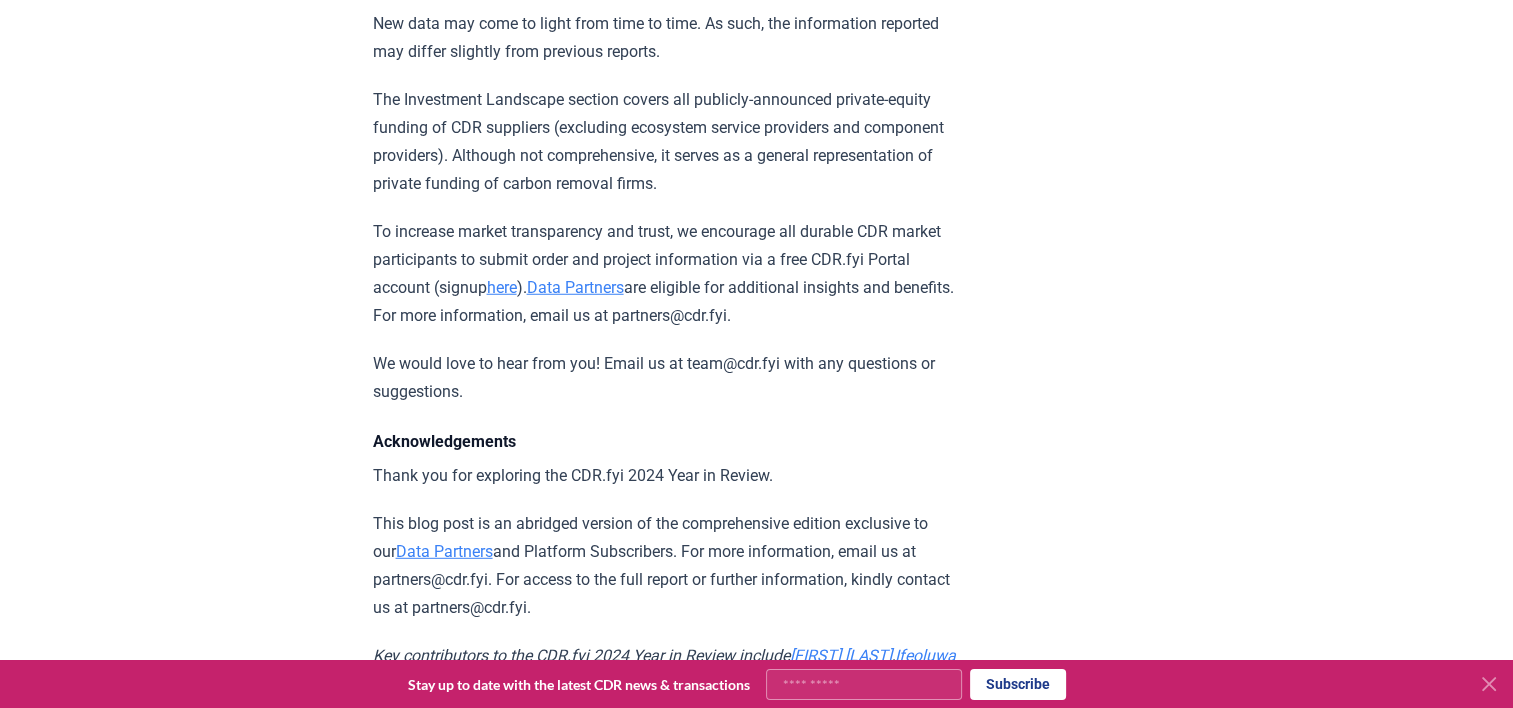 click on "CDR.fyi sources market-order data from public releases, registries, and directly from market participants. Order data may lack disclosure of volumes or parties and is received at varying intervals. We reconcile all information and occasionally amend the database. Prior to the publication of this report, approximately 170 entries totalling 80K tonnes were removed from the CDR.fyi database due to duplicate entries from multiple reporting sources (e.g. suppliers, marketplaces, registries)." at bounding box center (665, -108) 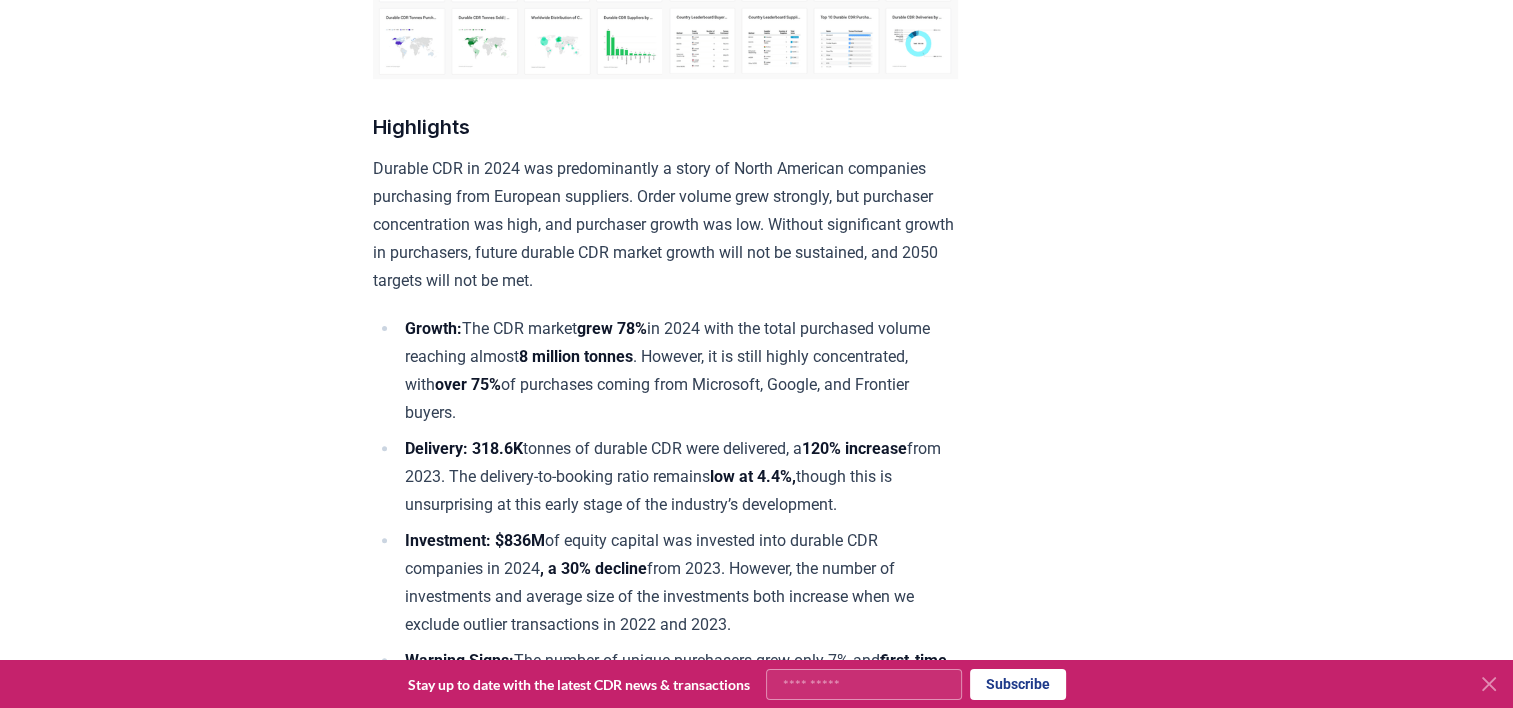 scroll, scrollTop: 615, scrollLeft: 0, axis: vertical 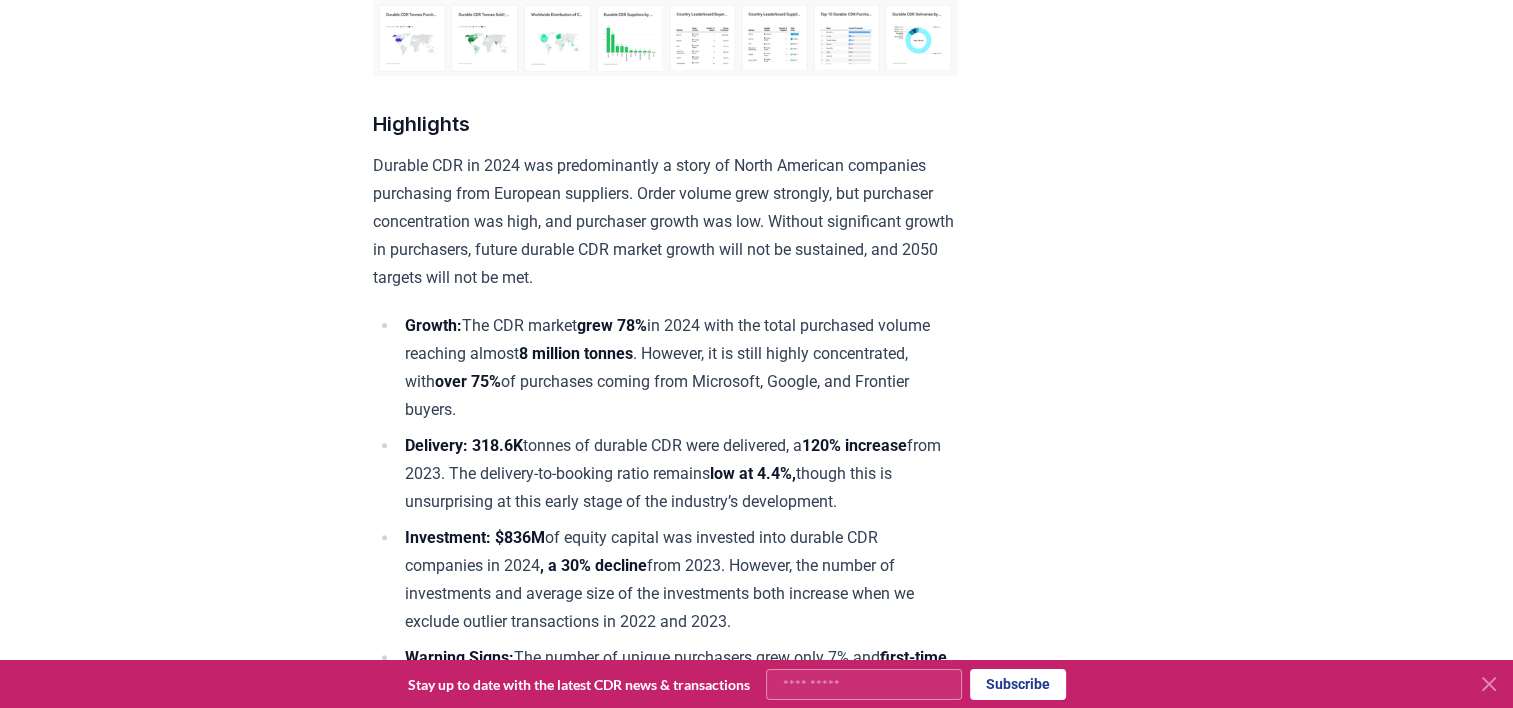 click on "Growth:  The CDR market  grew 78%  in 2024 with the total purchased volume reaching almost  8 million tonnes . However, it is still highly concentrated, with  over 75%  of purchases coming from Microsoft, Google, and Frontier buyers​." at bounding box center (678, 368) 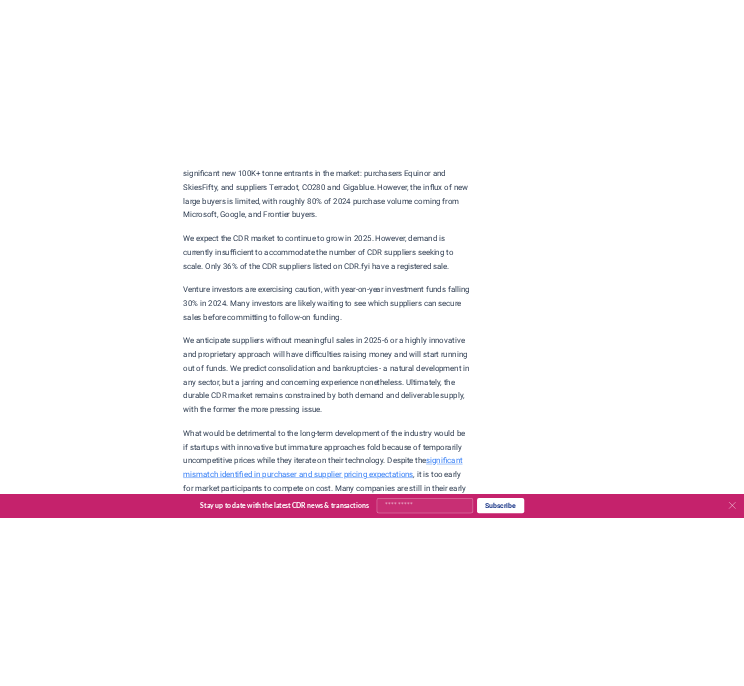 scroll, scrollTop: 1699, scrollLeft: 0, axis: vertical 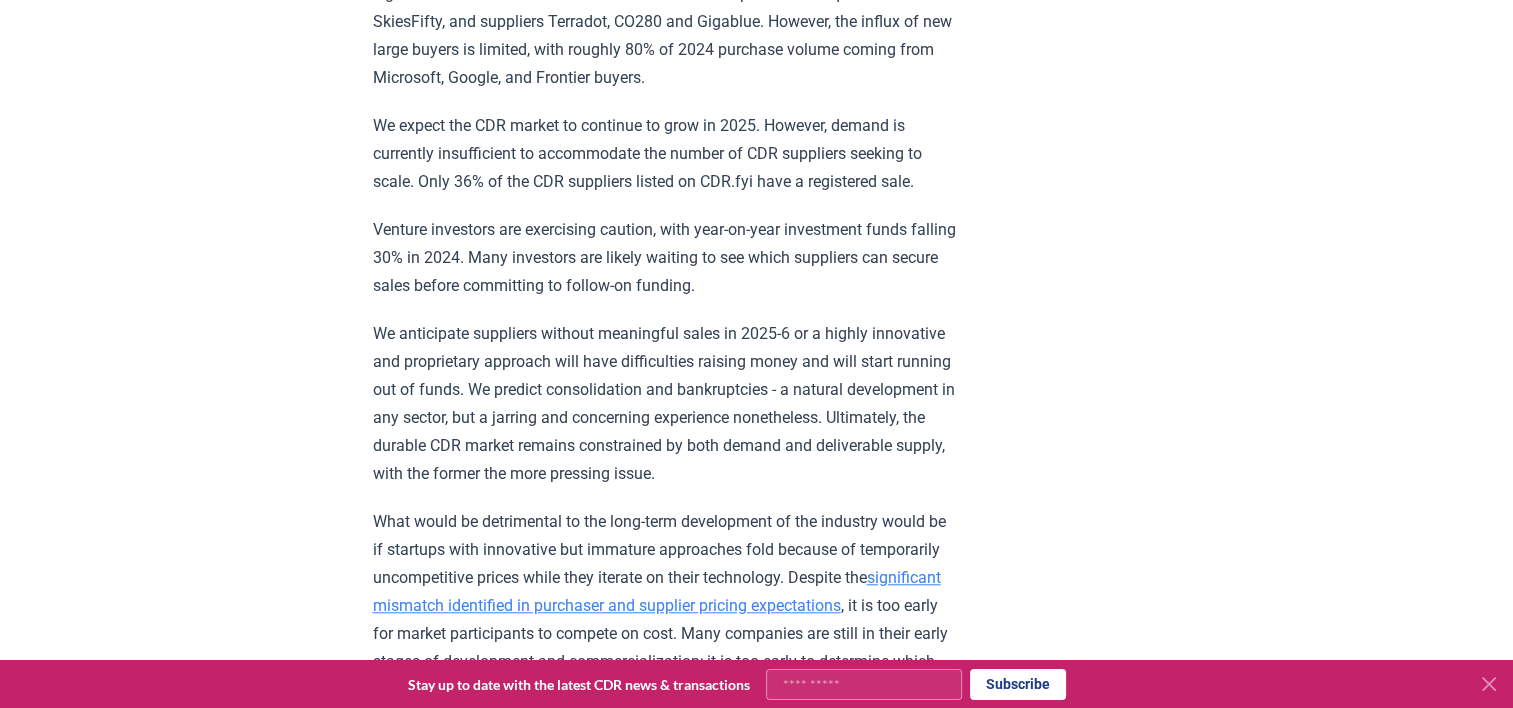 click on "We anticipate suppliers without meaningful sales in 2025-6 or a highly innovative and proprietary approach will have difficulties raising money and will start running out of funds. We predict consolidation and bankruptcies - a natural development in any sector, but a jarring and concerning experience nonetheless. Ultimately, the durable CDR market remains constrained by both demand and deliverable supply, with the former the more pressing issue." at bounding box center (665, 404) 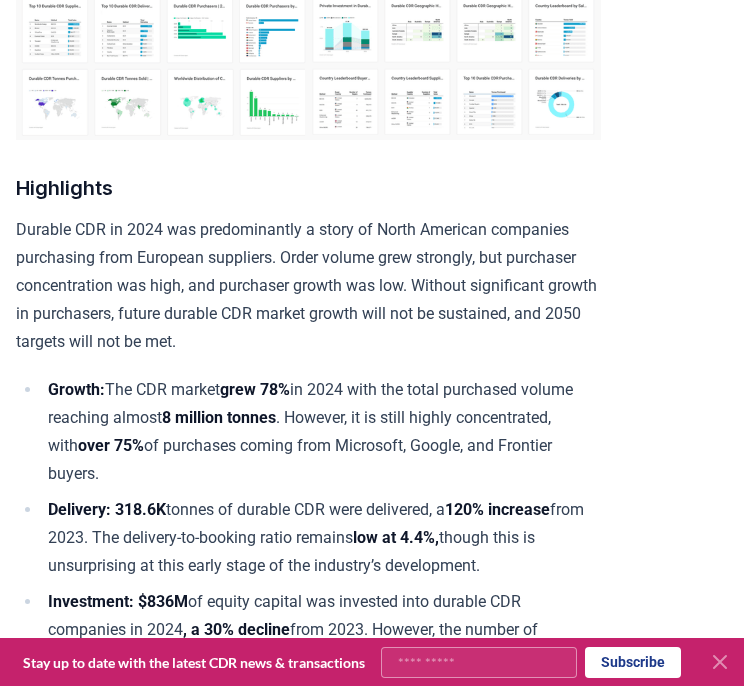 scroll, scrollTop: 516, scrollLeft: 0, axis: vertical 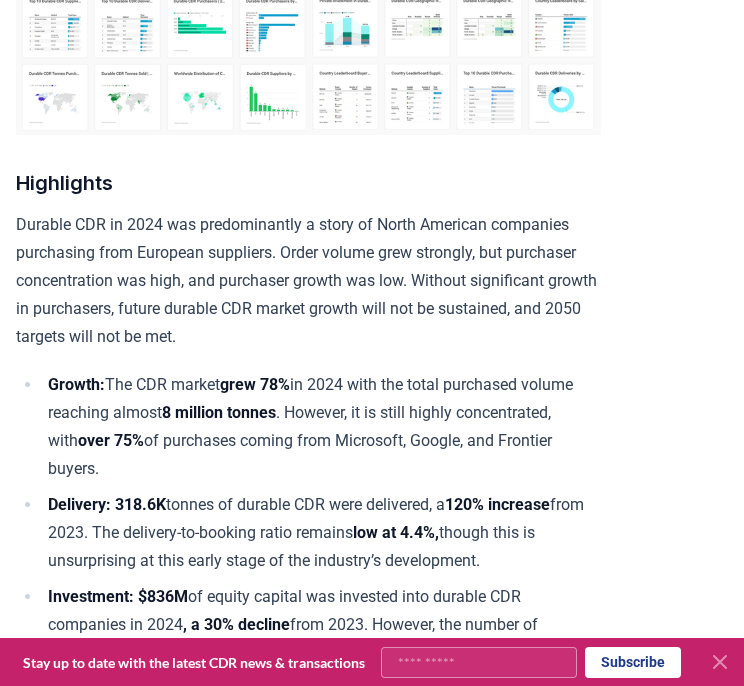 click on "Durable CDR in 2024 was predominantly a story of North American companies purchasing from European suppliers. Order volume grew strongly, but purchaser concentration was high, and purchaser growth was low. Without significant growth in purchasers, future durable CDR market growth will not be sustained, and 2050 targets will not be met." at bounding box center (308, 281) 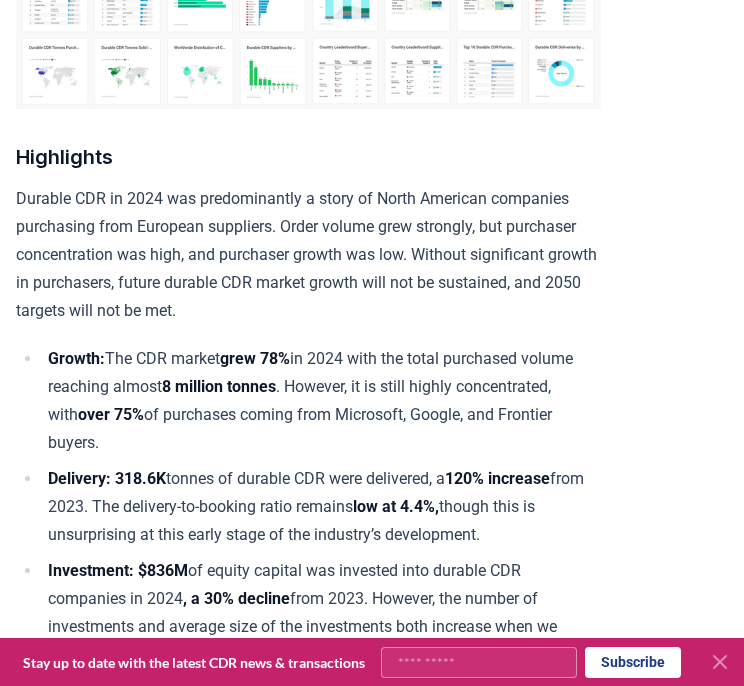 scroll, scrollTop: 543, scrollLeft: 0, axis: vertical 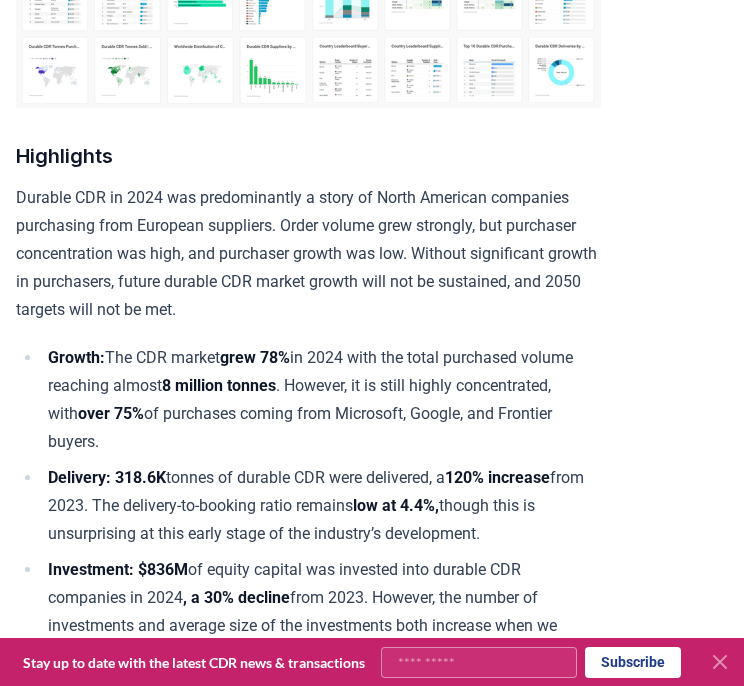 click on "Growth:  The CDR market  grew 78%  in 2024 with the total purchased volume reaching almost  8 million tonnes . However, it is still highly concentrated, with  over 75%  of purchases coming from Microsoft, Google, and Frontier buyers​." at bounding box center (321, 400) 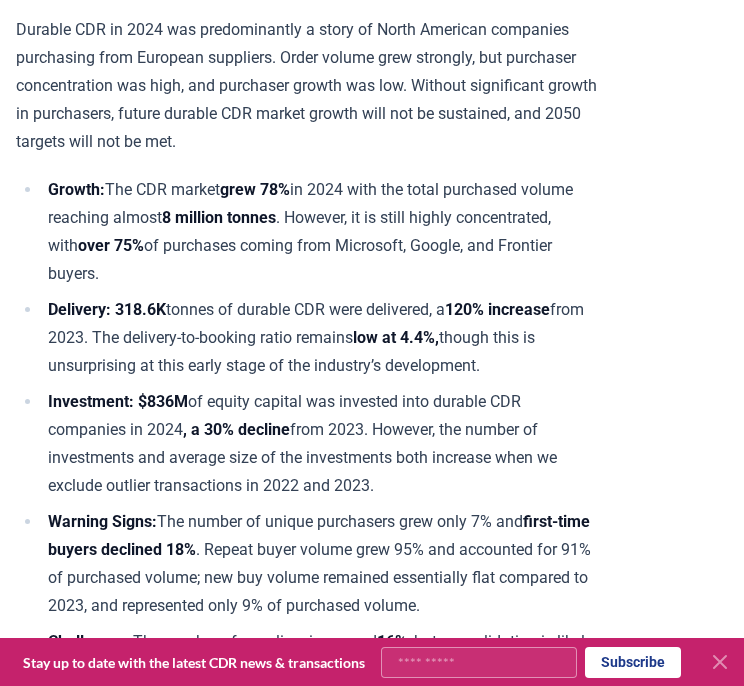 scroll, scrollTop: 704, scrollLeft: 0, axis: vertical 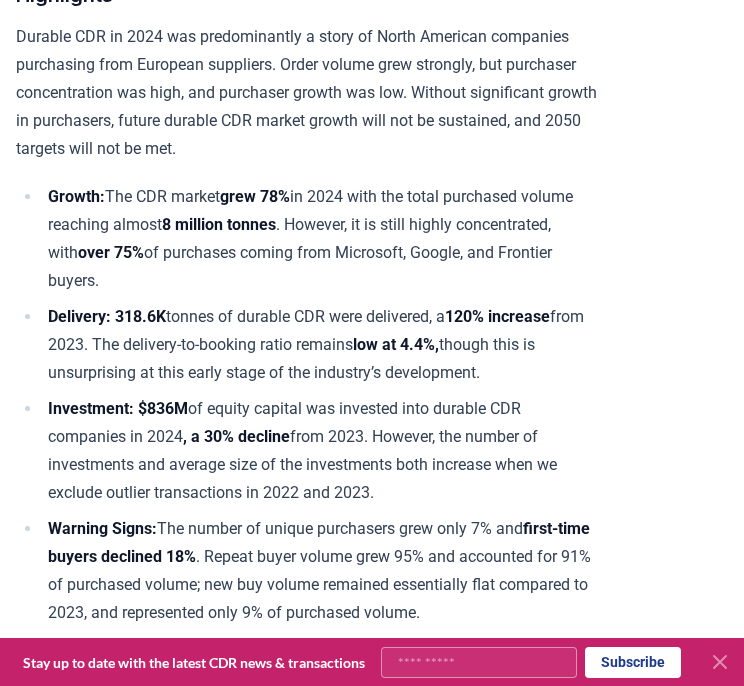 click on "Investment: $836M  of equity capital was invested into durable CDR companies in 2024 , a 30% decline  from 2023​. However, the number of investments and average size of the investments both increase when we exclude outlier transactions in 2022 and 2023." at bounding box center (321, 451) 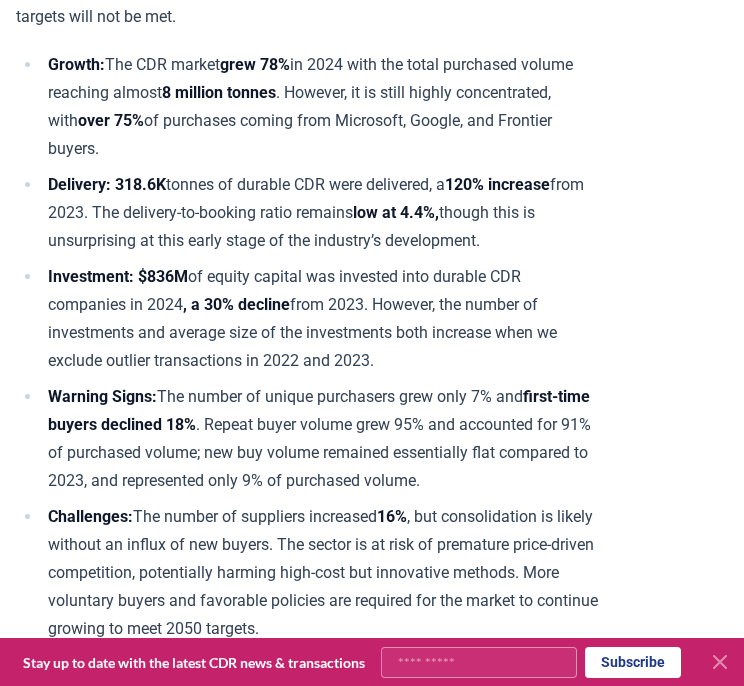 scroll, scrollTop: 843, scrollLeft: 0, axis: vertical 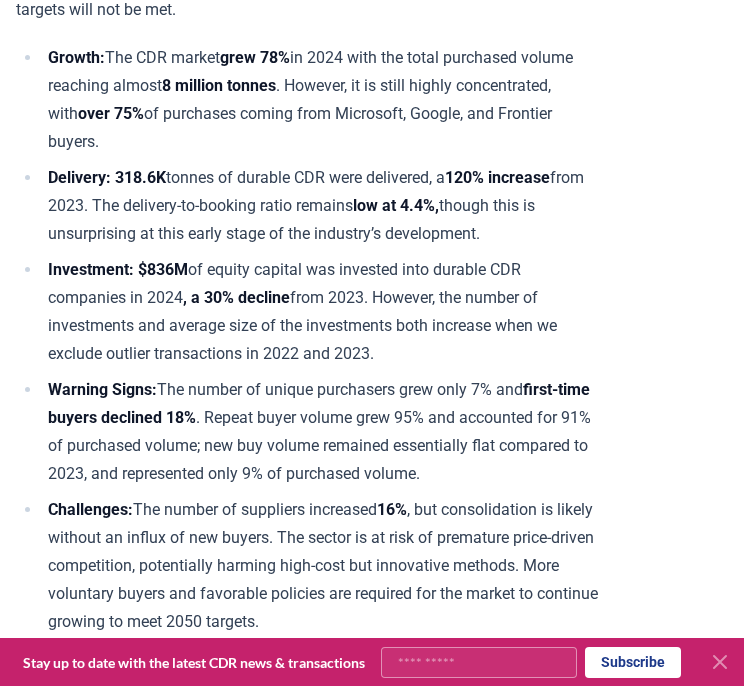 click on "Warning Signs:  The number of unique purchasers grew only 7% and  first-time buyers declined 18% . Repeat buyer volume grew 95% and accounted for 91% of purchased volume; new buy volume remained essentially flat compared to 2023, and represented only 9% of purchased volume." at bounding box center [321, 432] 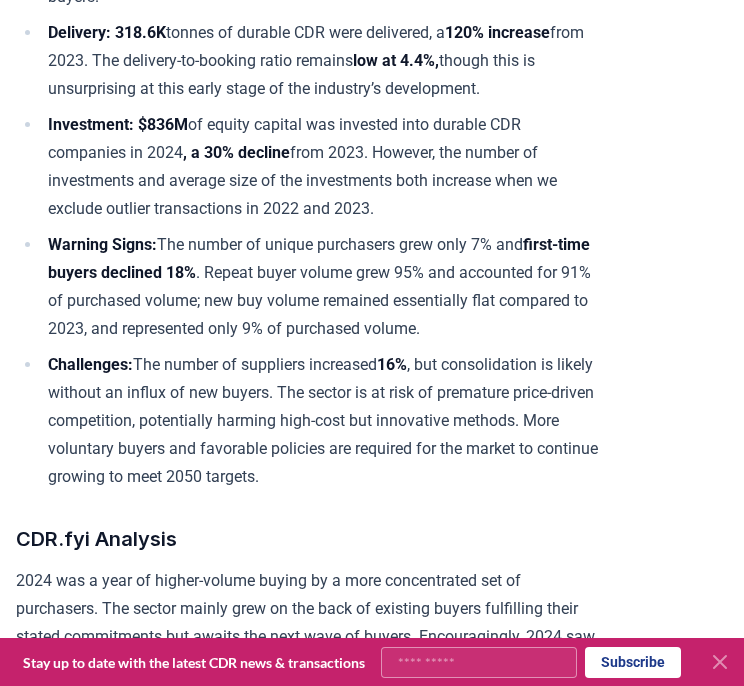 scroll, scrollTop: 995, scrollLeft: 0, axis: vertical 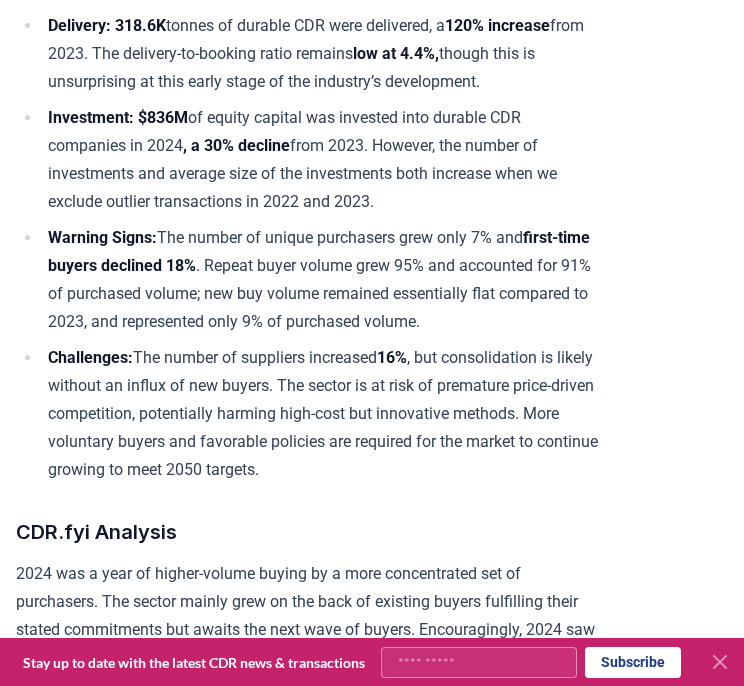 click on "Challenges:  The number of suppliers increased  16% , but consolidation is likely without an influx of new buyers. The sector is at risk of premature price-driven competition, potentially harming high-cost but innovative methods​. More voluntary buyers and favorable policies are required for the market to continue growing to meet 2050 targets." at bounding box center (321, 414) 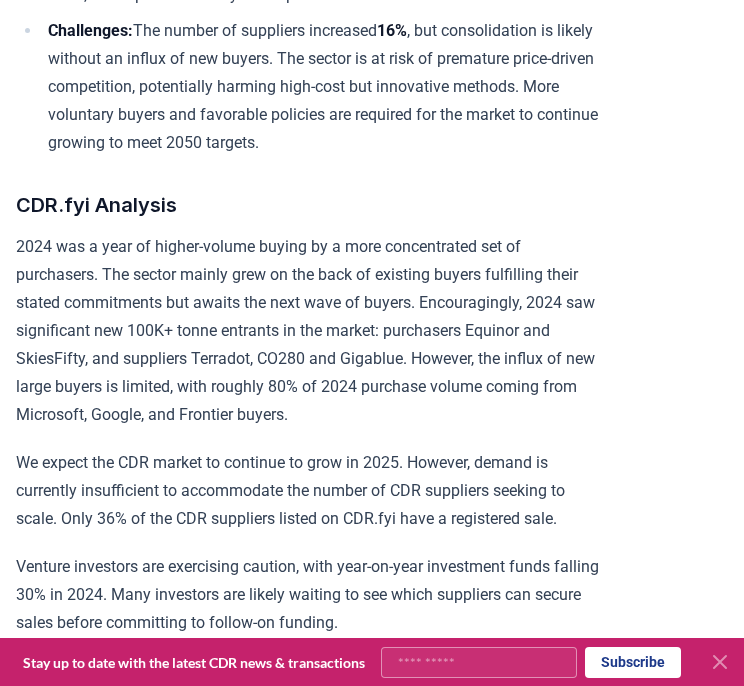 scroll, scrollTop: 1352, scrollLeft: 0, axis: vertical 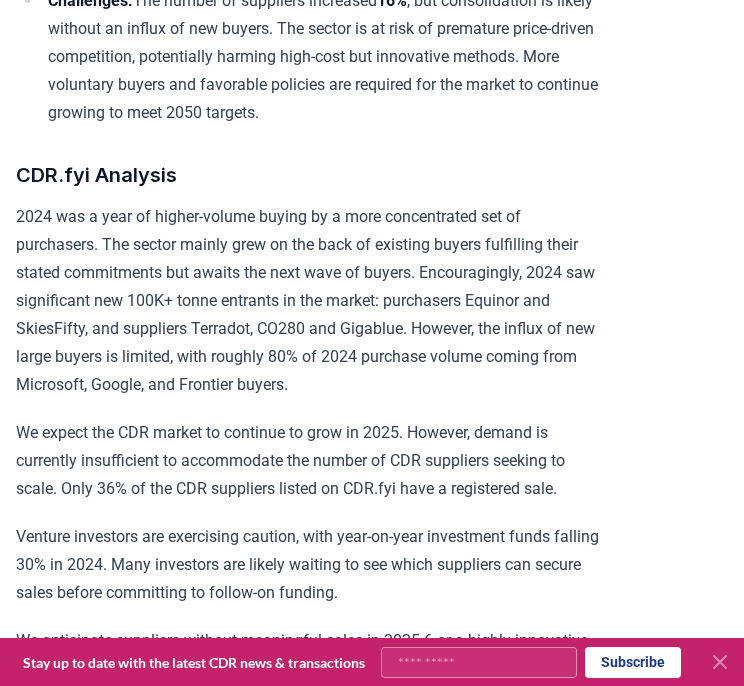 click on "2024 was a year of higher-volume buying by a more concentrated set of purchasers. The sector mainly grew on the back of existing buyers fulfilling their stated commitments but awaits the next wave of buyers. Encouragingly, 2024 saw significant new 100K+ tonne entrants in the market: purchasers Equinor and SkiesFifty, and suppliers Terradot, CO280 and Gigablue. However, the influx of new large buyers is limited, with roughly 80% of 2024 purchase volume coming from Microsoft, Google, and Frontier buyers." at bounding box center [308, 301] 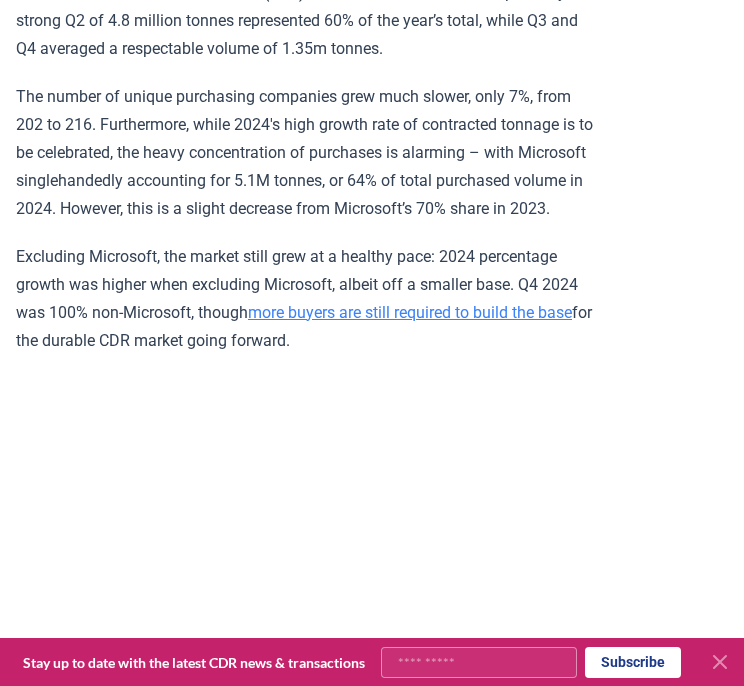 scroll, scrollTop: 3694, scrollLeft: 0, axis: vertical 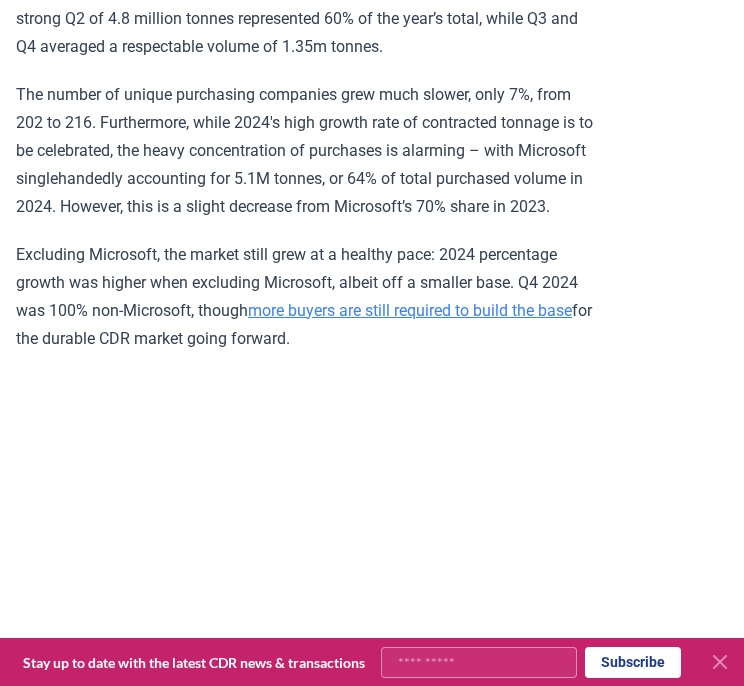 click on "The number of unique purchasing companies grew much slower, only 7%, from 202 to 216. Furthermore, while 2024's high growth rate of contracted tonnage is to be celebrated, the heavy concentration of purchases is alarming – with Microsoft singlehandedly accounting for 5.1M tonnes, or 64% of total purchased volume in 2024. However, this is a slight decrease from Microsoft’s 70% share in 2023." at bounding box center [308, 151] 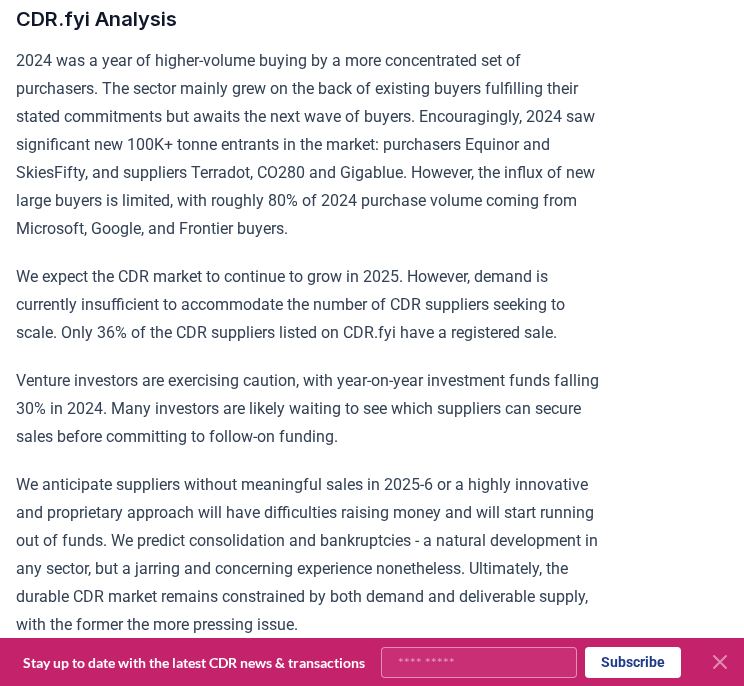 scroll, scrollTop: 1508, scrollLeft: 0, axis: vertical 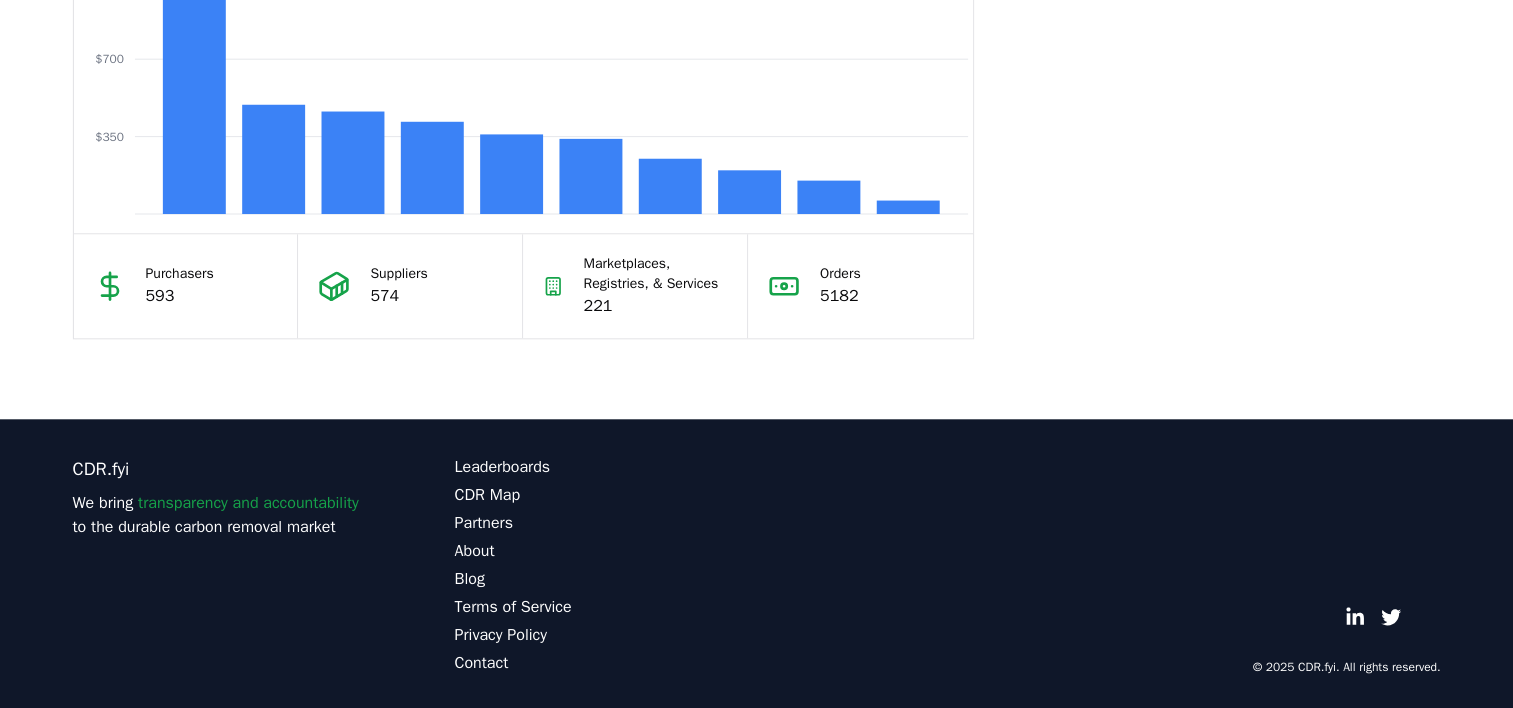 click on "593" at bounding box center (180, 296) 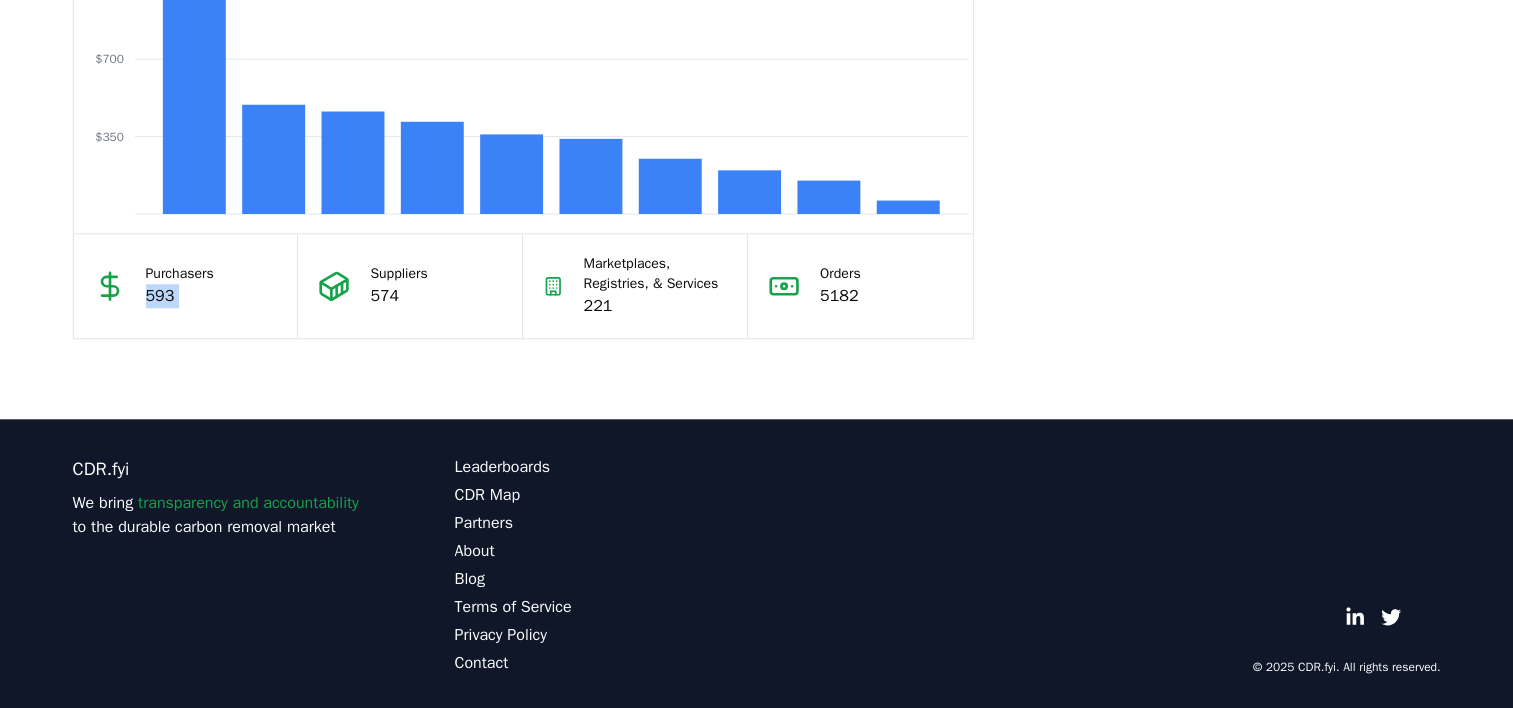 click on "593" at bounding box center (180, 296) 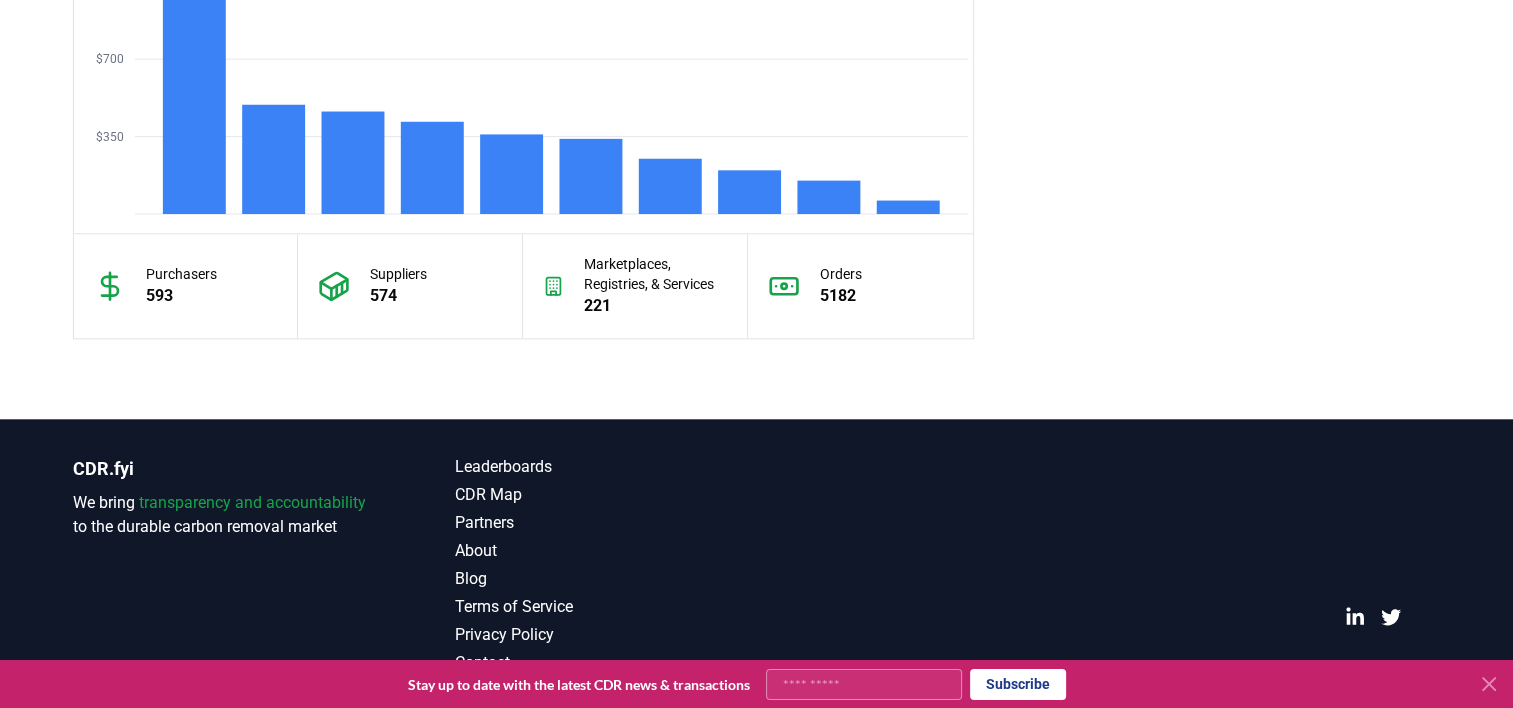 click on "Unlock full market insights with our Partner Portal Free to all users with a work account.  Premium options available for Data Partners and Platform Subscribers. Sign Up Key Metrics Find detailed analysis of carbon removal data through time. Total Sales Tons $ Value Jan 2019 Jul 2019 Jan 2020 Jul 2020 Jan 2021 Jul 2021 Jan 2022 Jul 2022 Jan 2023 Jul 2023 Jan 2024 Jul 2024 Jan 2025 Jul 2025 0 8.5M 17M 26M 34M Deliveries Total % of Sales Jan 2019 Jul 2019 Jan 2020 Jul 2020 Jan 2021 Jul 2021 Jan 2022 Jul 2022 Jan 2023 Jul 2023 Jan 2024 Jul 2024 Jan 2025 Jul 2025 0 250K 500K 750K 1M Price Index By Method Aggregate $350 $700 $1.1K $1.4K Purchasers 593 Suppliers 574 Marketplaces, Registries, & Services 221 Orders 5182 Leaderboards View All Suppliers Purchasers Services 1 Exomad Green Tons Delivered :   172,003 Tons Sold :   1,763,995 2 Aperam BioEnergia Tons Delivered :   89,298 Tons Sold :   121,183 3 Varaha Tons Delivered :   83,565 Tons Sold :   195,516 4 Wakefield Biochar Tons Delivered :   58,040 Tons Sold :" at bounding box center [756, -372] 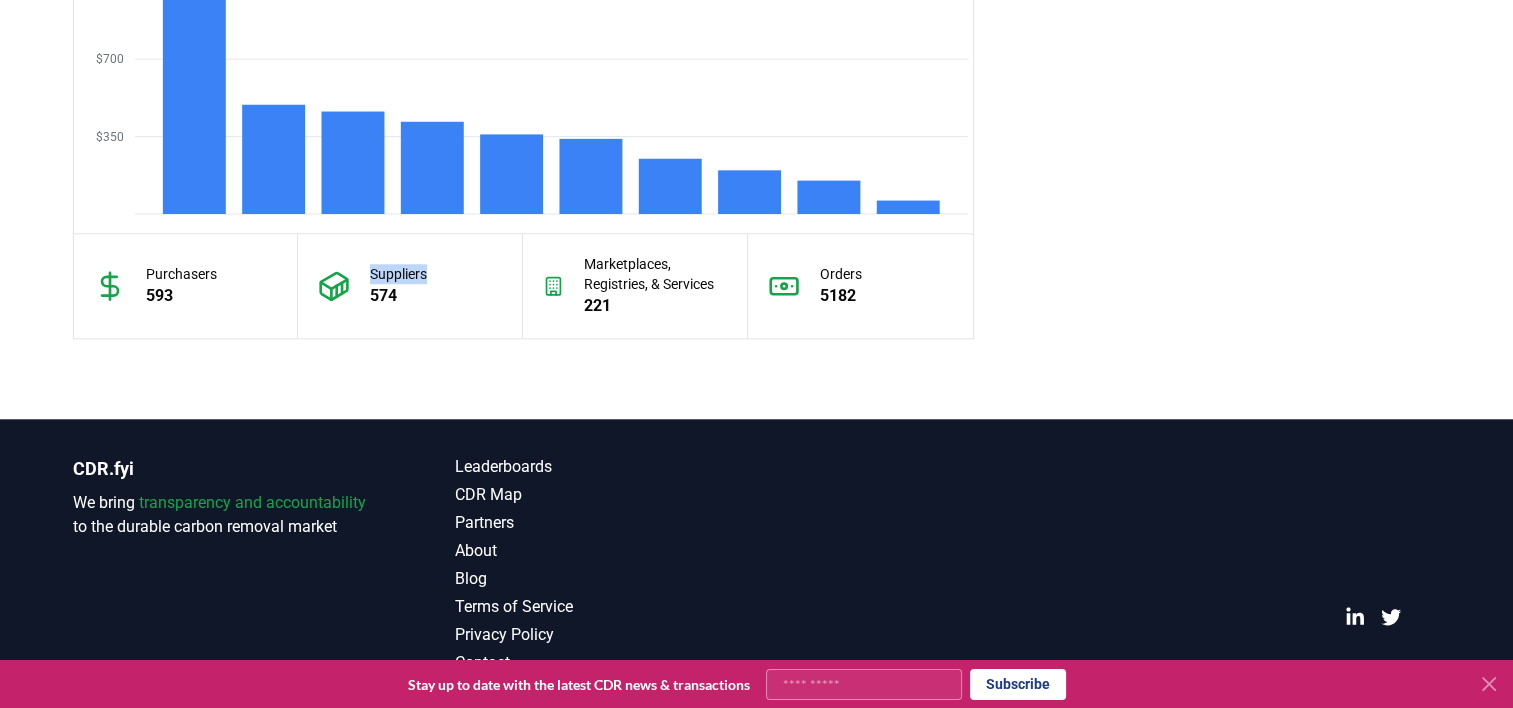 click on "Suppliers" at bounding box center (398, 274) 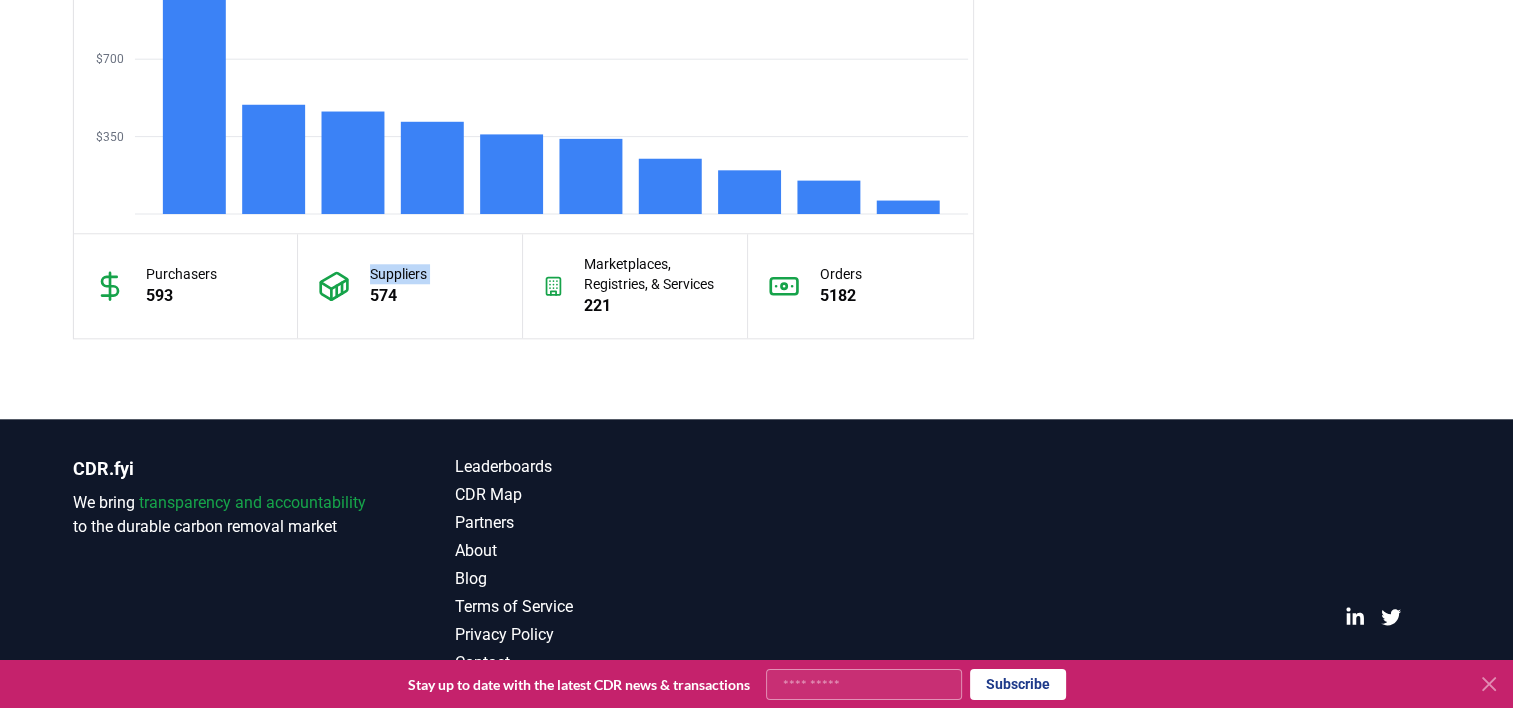 click on "Suppliers" at bounding box center (398, 274) 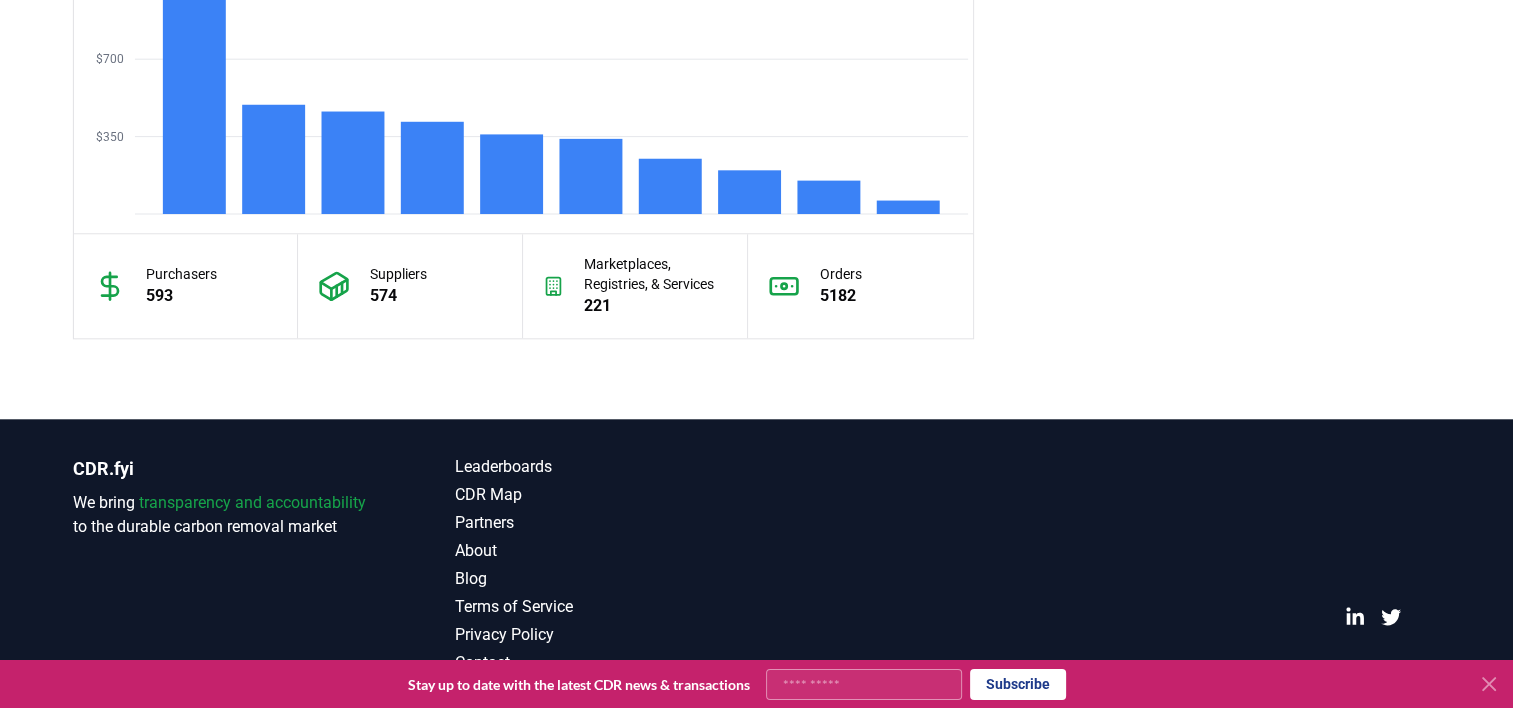 click on "574" at bounding box center (398, 296) 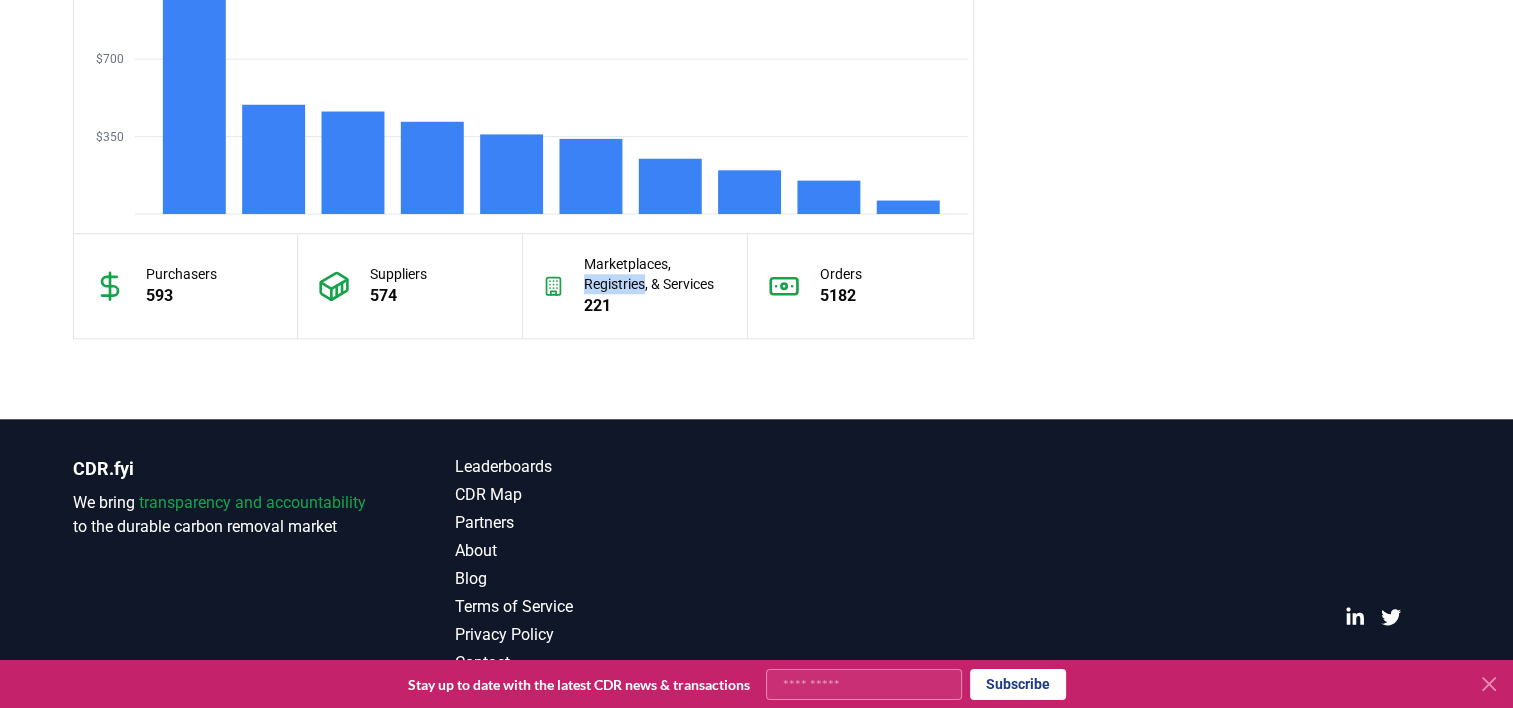 click on "Marketplaces, Registries, & Services" at bounding box center (655, 274) 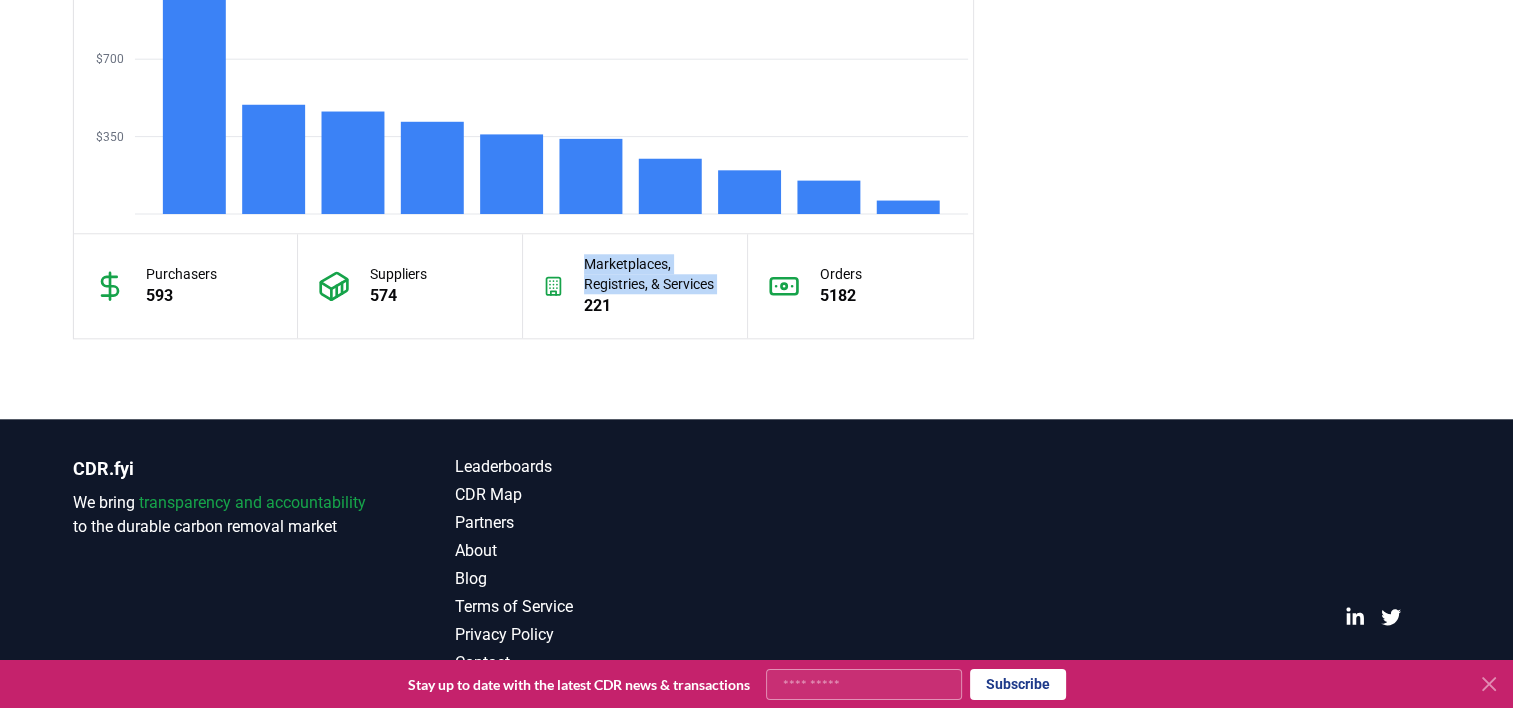 click on "Marketplaces, Registries, & Services" at bounding box center [655, 274] 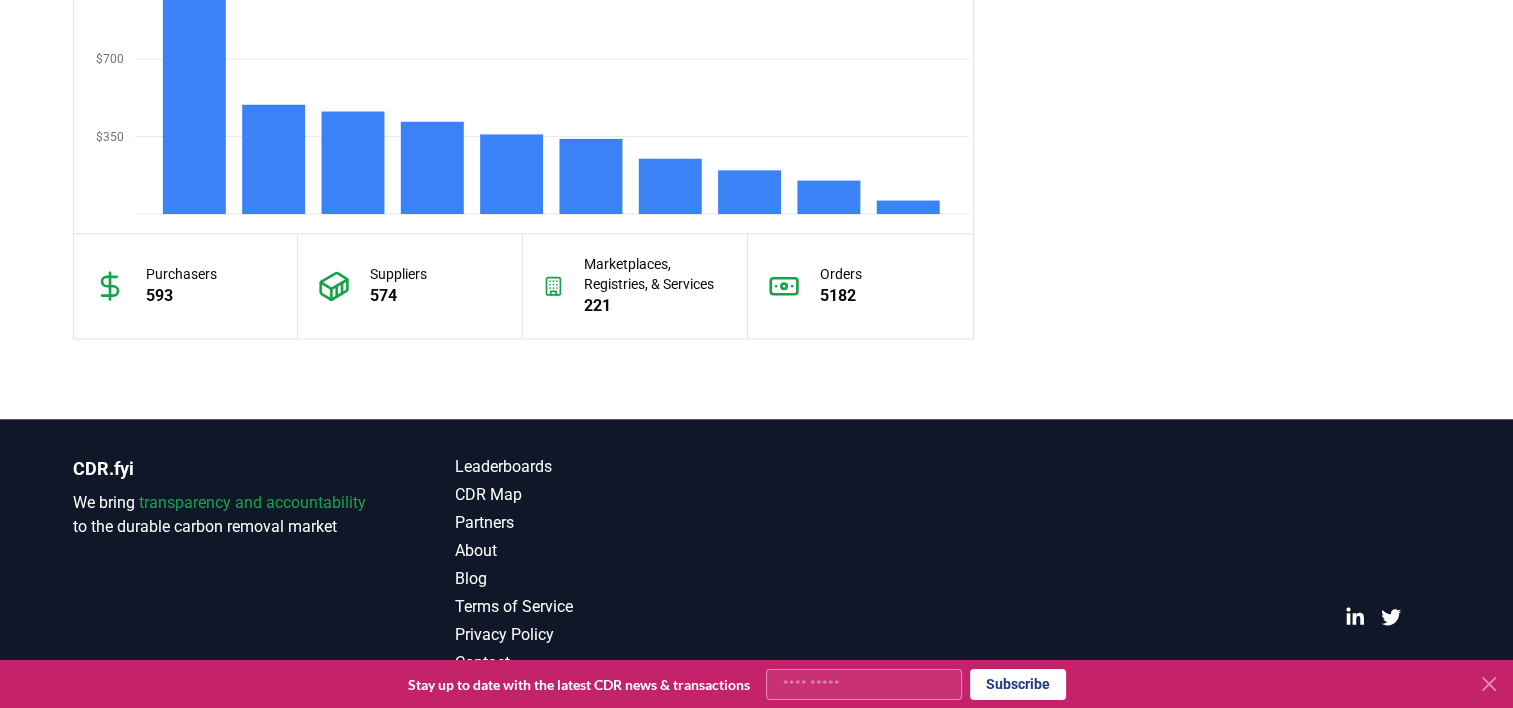 click on "Orders" at bounding box center (841, 274) 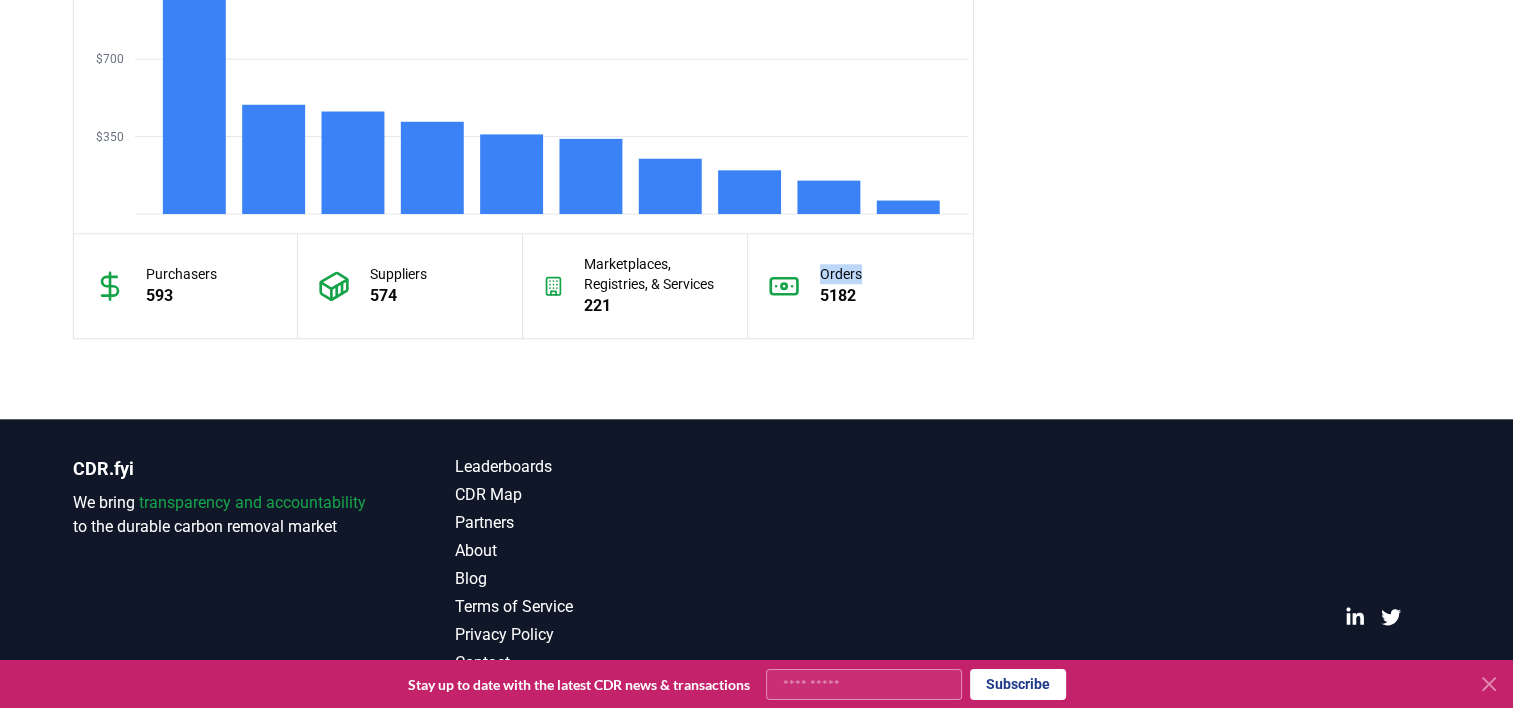 click on "Orders" at bounding box center [841, 274] 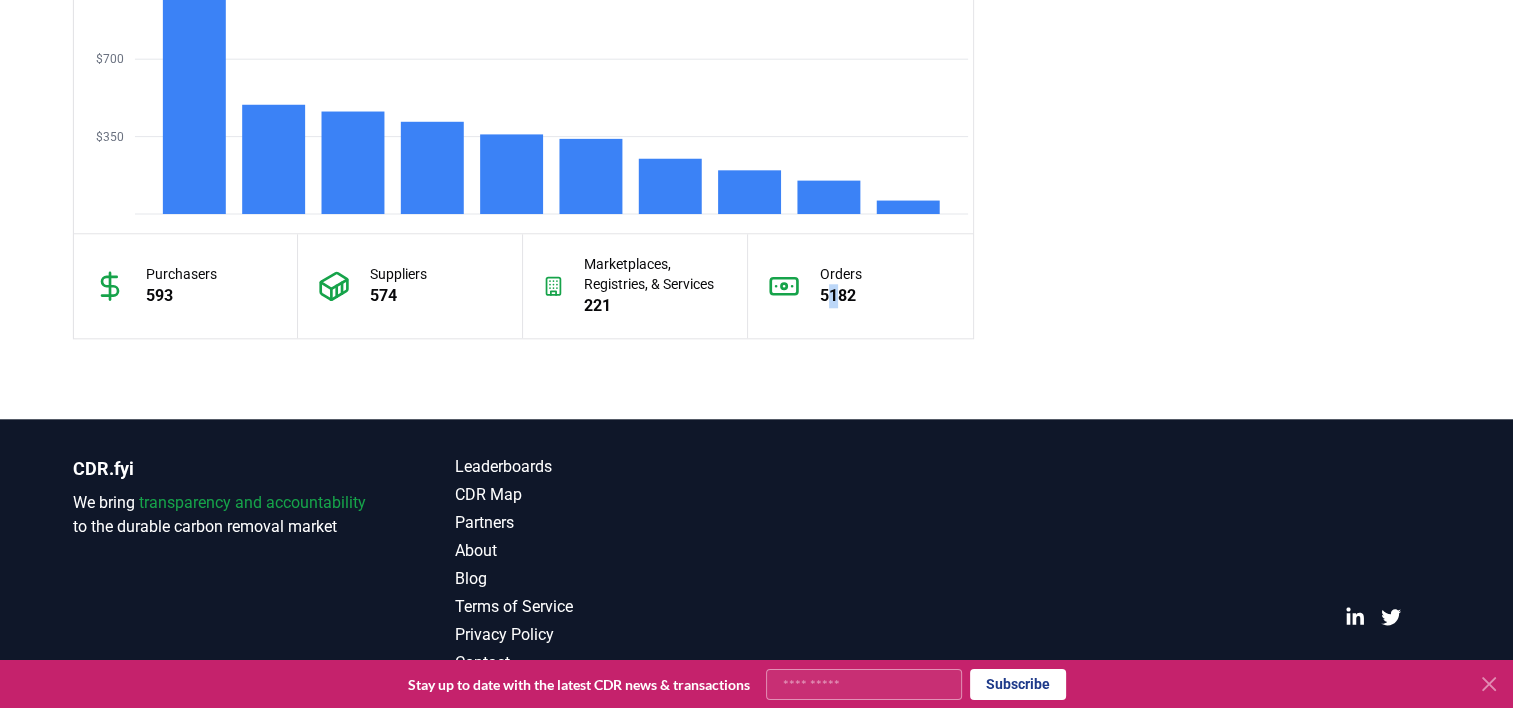 drag, startPoint x: 840, startPoint y: 268, endPoint x: 834, endPoint y: 304, distance: 36.496574 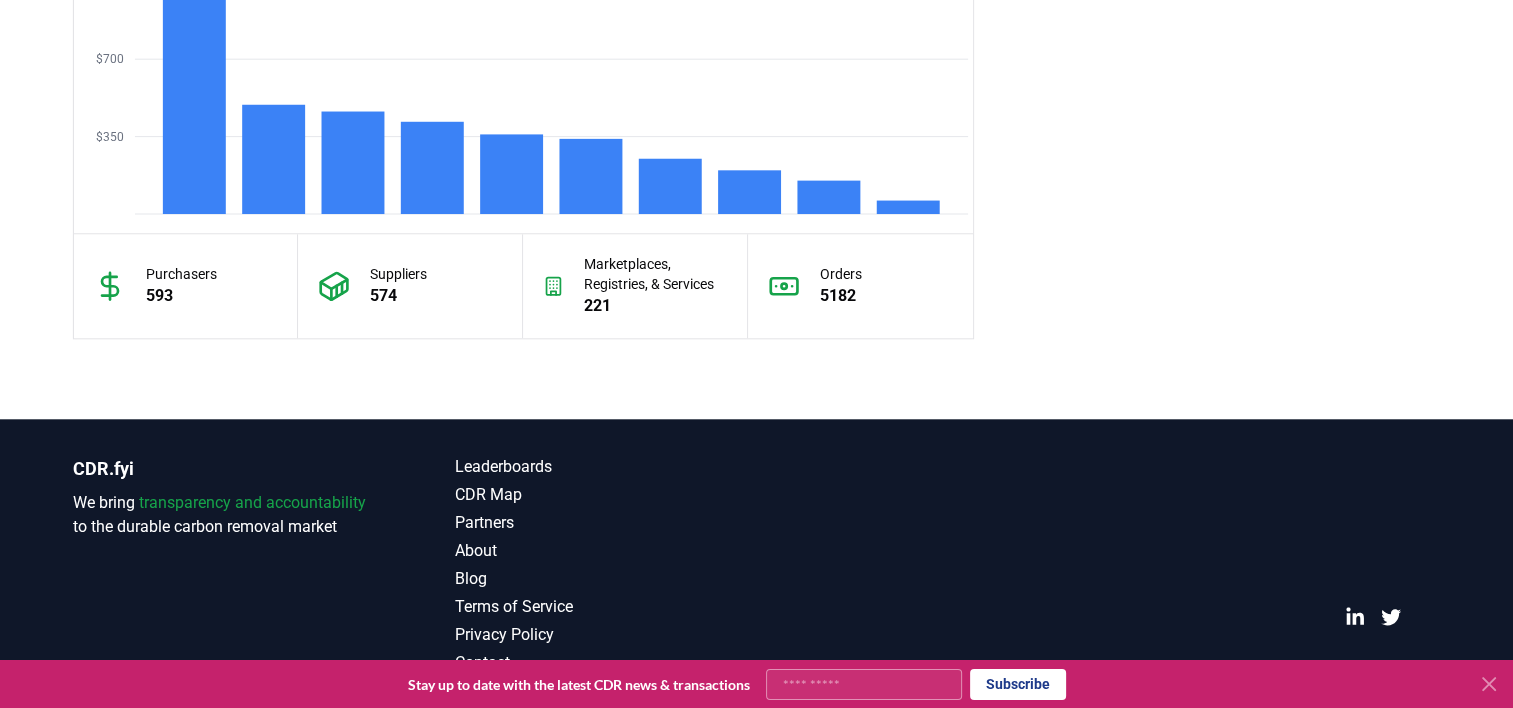 drag, startPoint x: 843, startPoint y: 299, endPoint x: 996, endPoint y: 287, distance: 153.46986 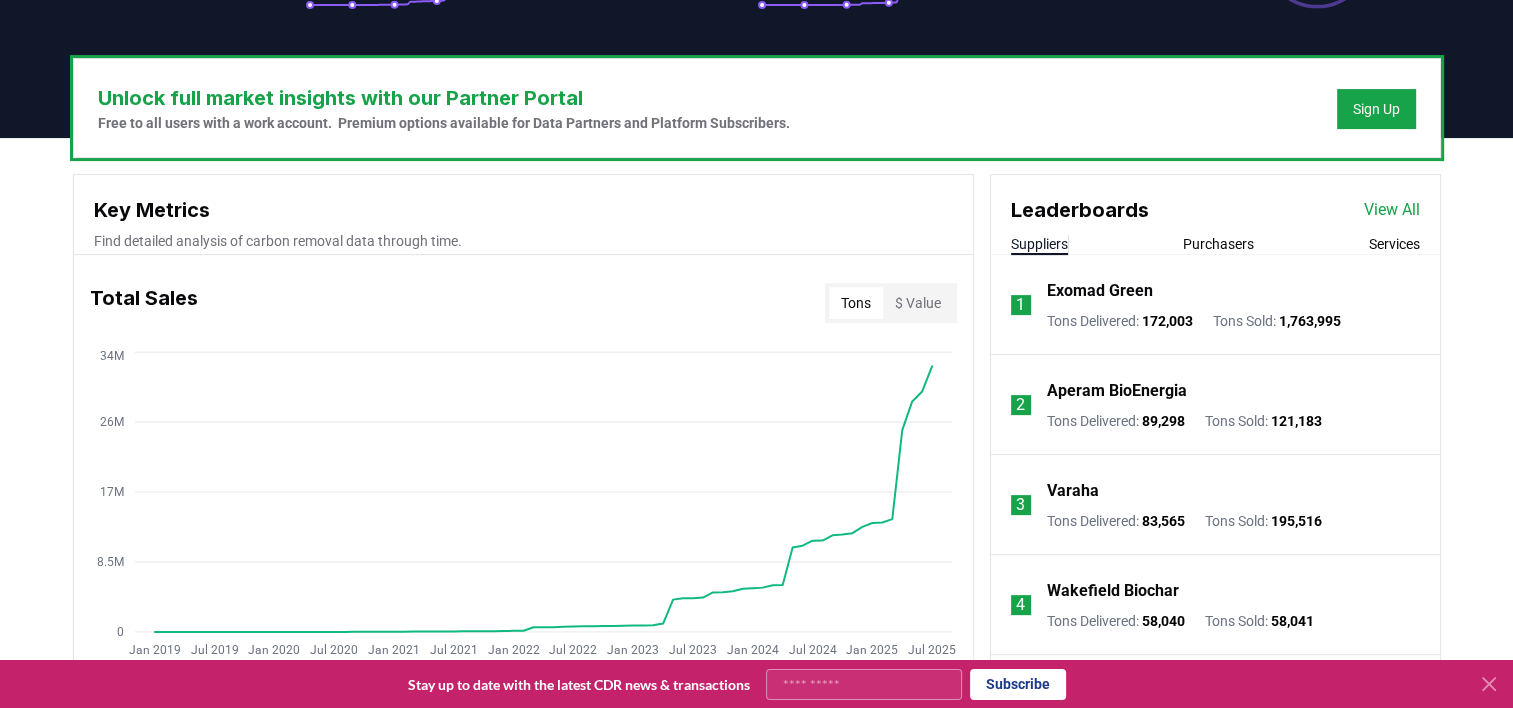 scroll, scrollTop: 0, scrollLeft: 0, axis: both 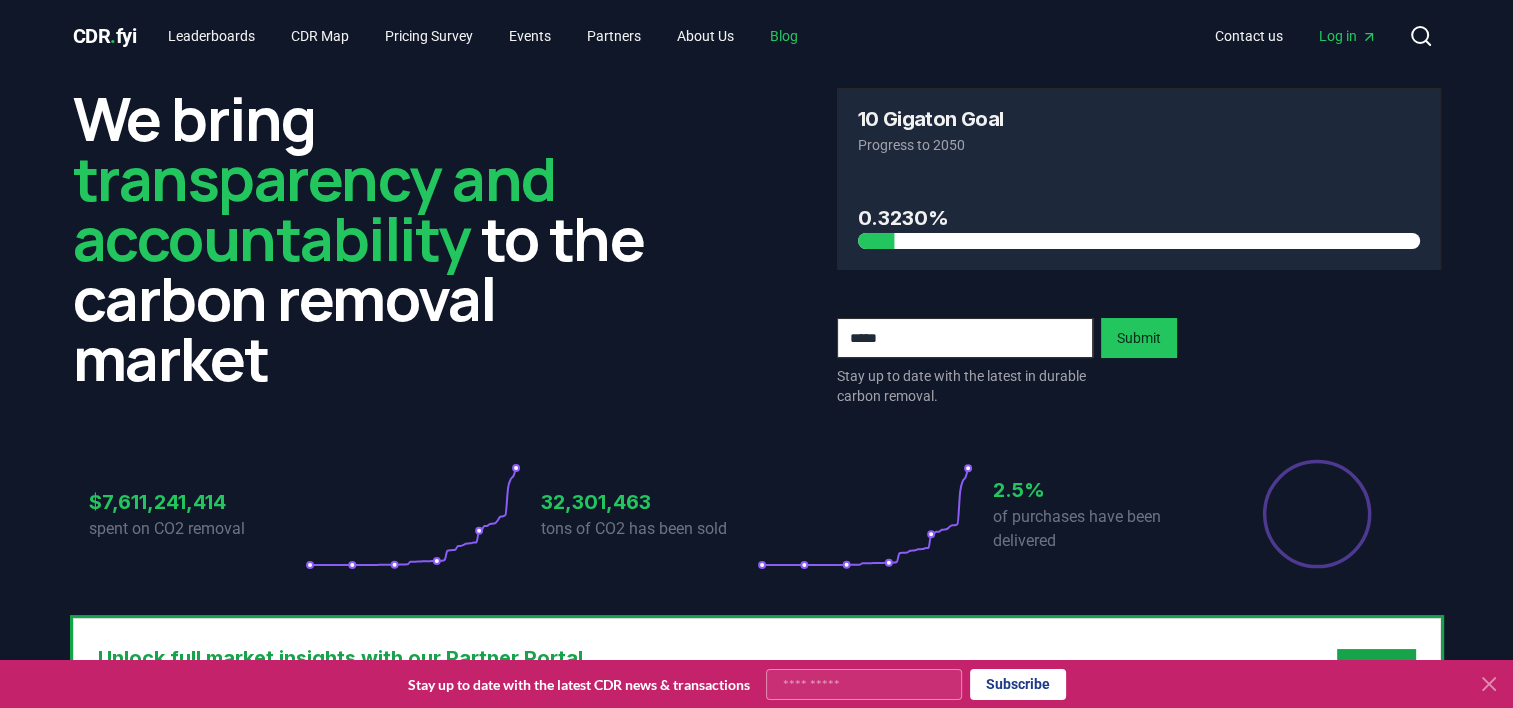 click on "Blog" at bounding box center [784, 36] 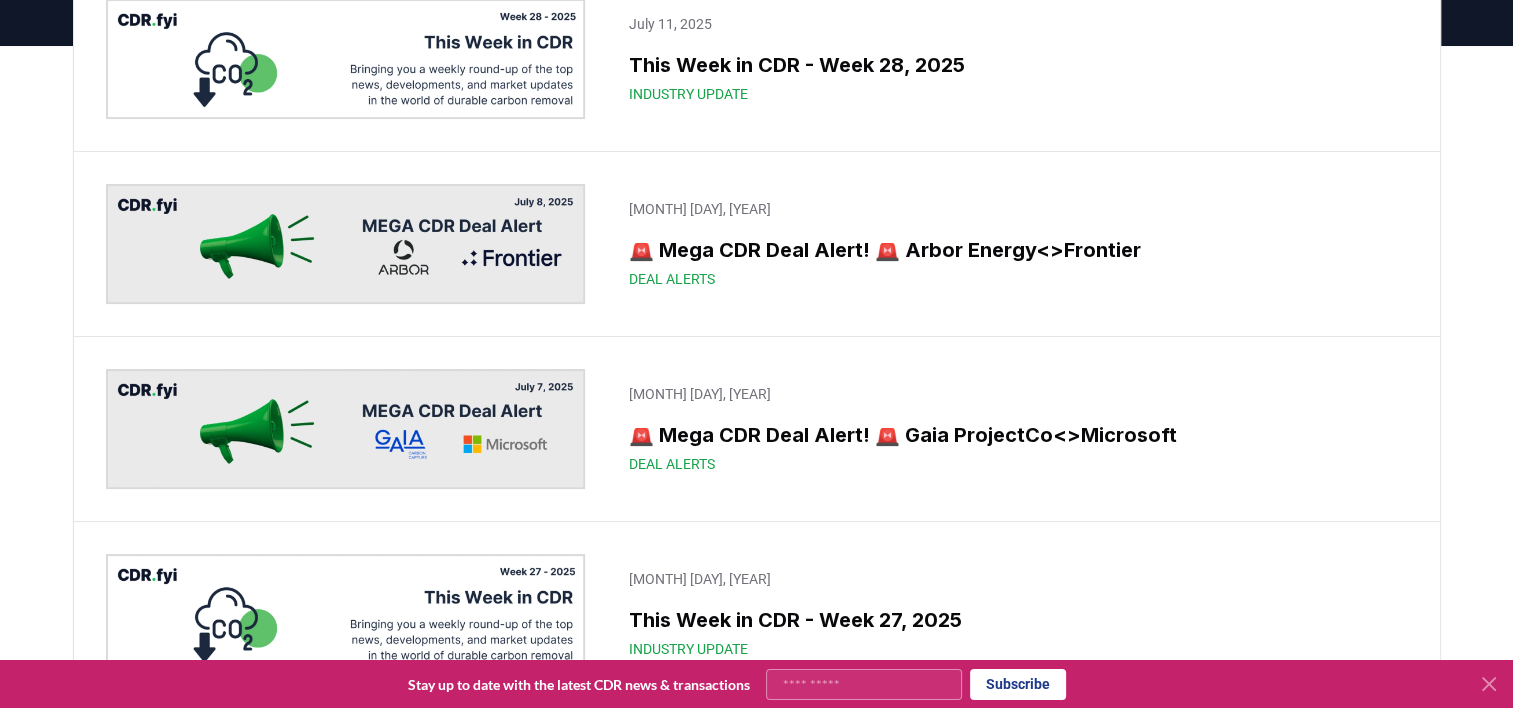 scroll, scrollTop: 190, scrollLeft: 0, axis: vertical 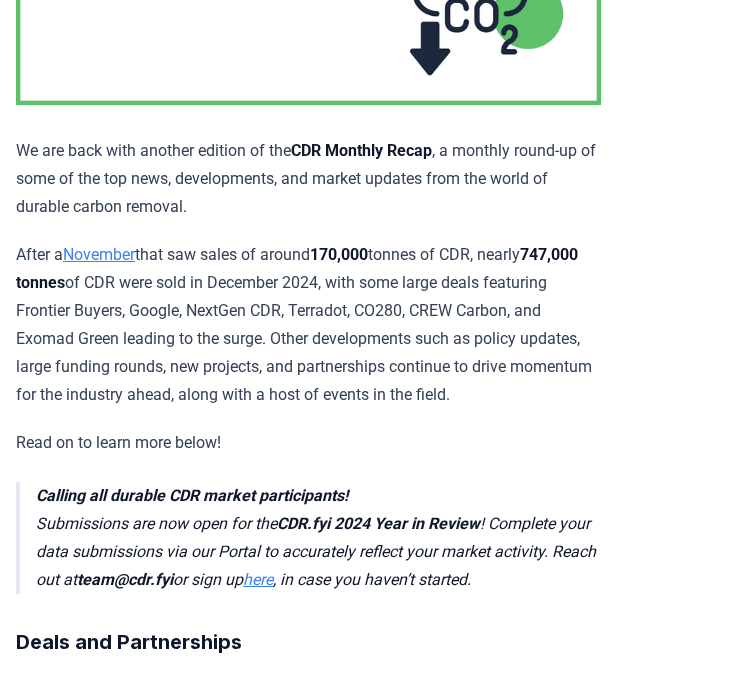 click on "After a [MONTH] that saw sales of around [NUMBER] tonnes of CDR, nearly [NUMBER] tonnes of CDR were sold in [MONTH] [YEAR], with some large deals featuring Frontier Buyers, Google, NextGen CDR, Terradot, CO280, CREW Carbon, and Exomad Green leading to the surge. Other developments such as policy updates, large funding rounds, new projects, and partnerships continue to drive momentum for the industry ahead, along with a host of events in the field." at bounding box center [308, 325] 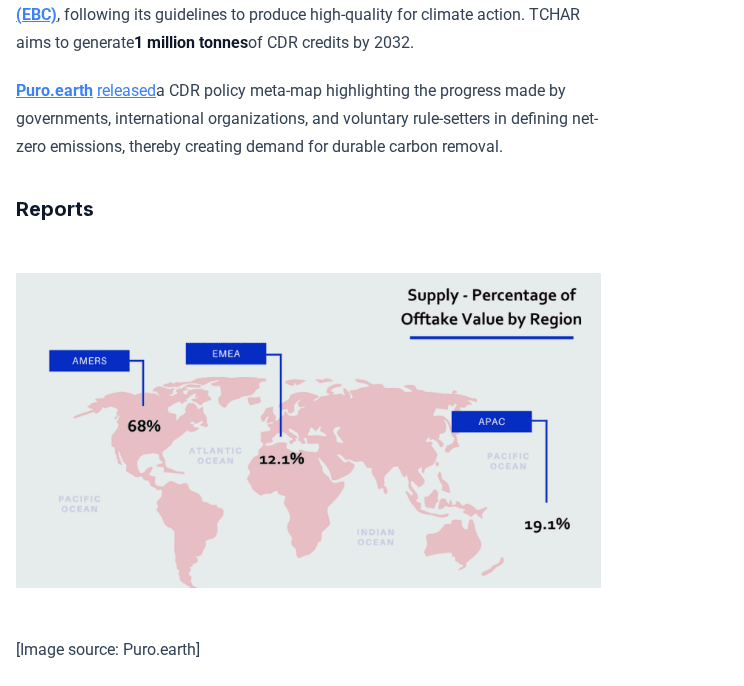 scroll, scrollTop: 7407, scrollLeft: 0, axis: vertical 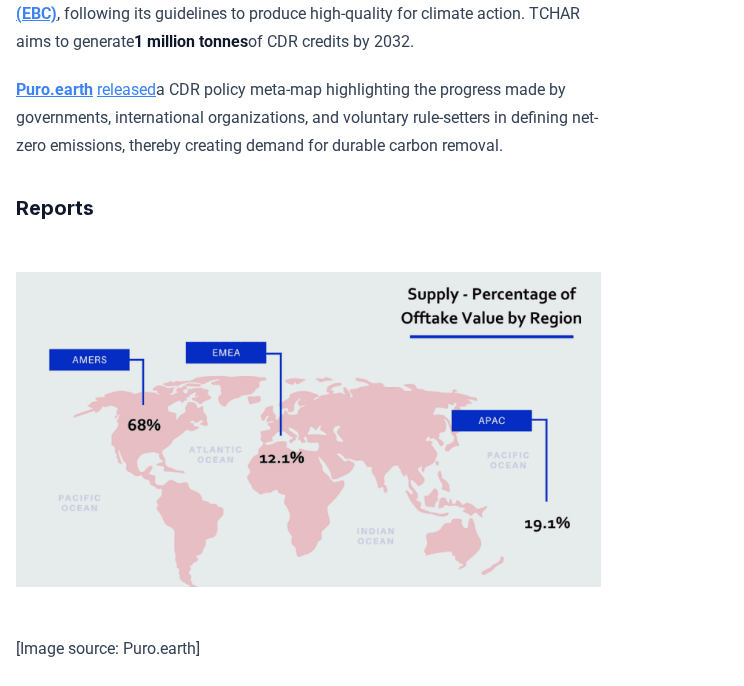 click on "Puro.earth   released  a CDR policy meta-map highlighting the progress made by governments, international organizations, and voluntary rule-setters in defining net-zero emissions, thereby creating demand for durable carbon removal." at bounding box center [308, 118] 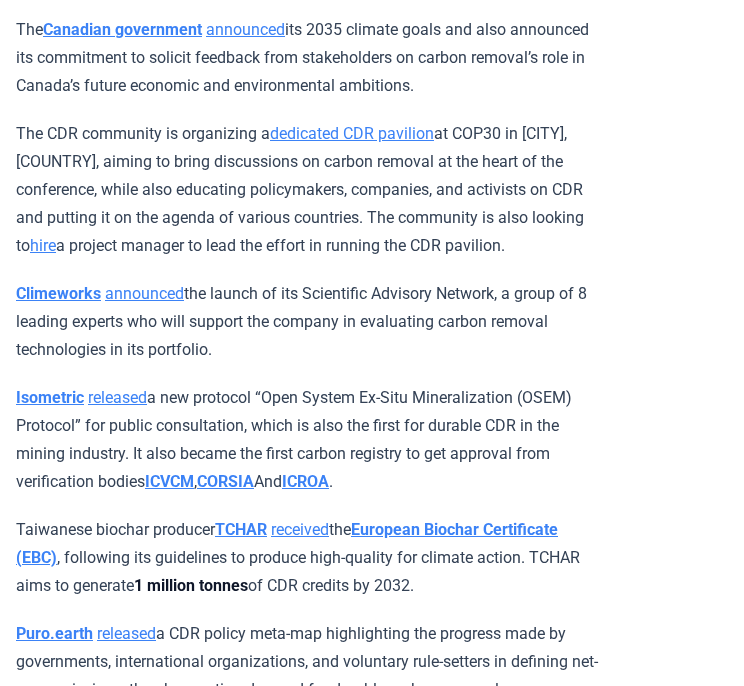 scroll, scrollTop: 6865, scrollLeft: 0, axis: vertical 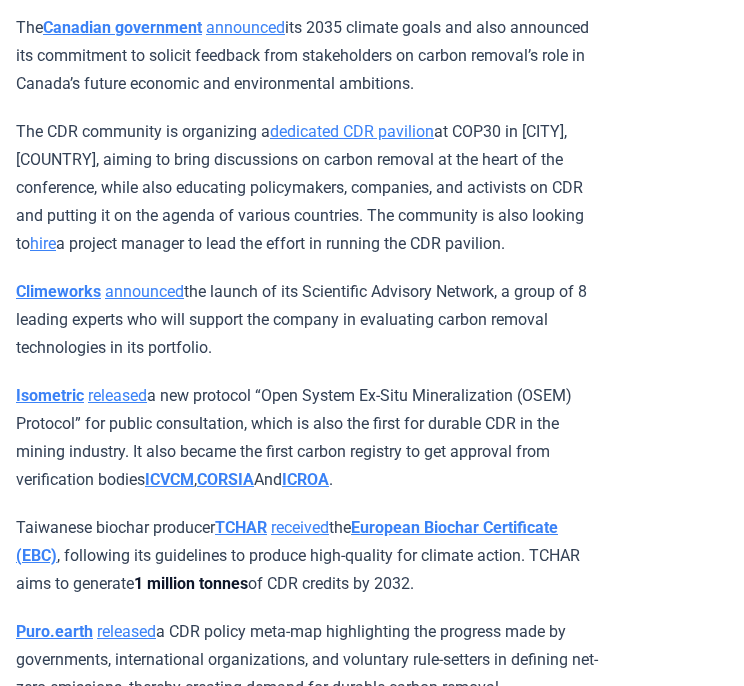 click on "Climeworks   announced  the launch of its Scientific Advisory Network, a group of 8 leading experts who will support the company in evaluating carbon removal technologies in its portfolio." at bounding box center (308, 320) 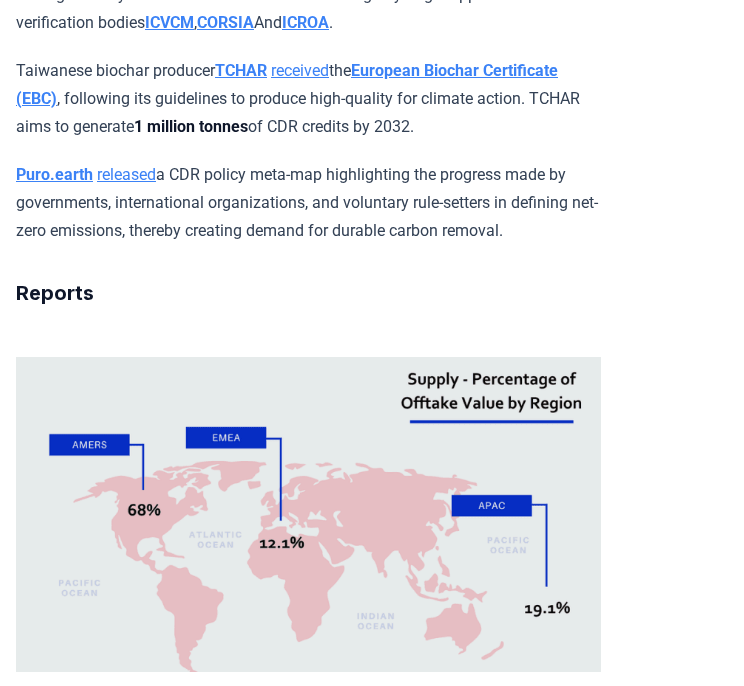 scroll, scrollTop: 7326, scrollLeft: 0, axis: vertical 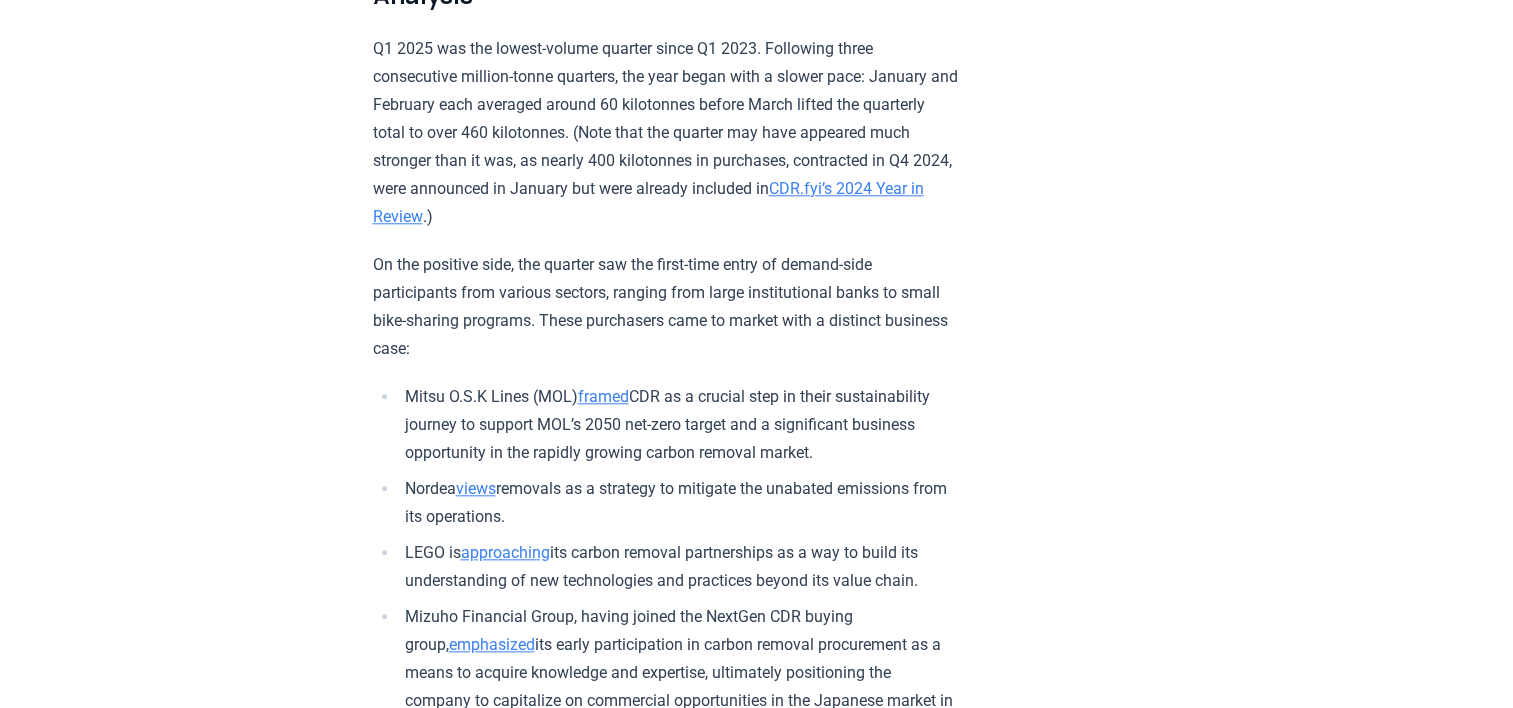 click on "April 21, 2025 2025 Q1 Durable CDR Market Update - Back at Basecamp Highlights A quiet start to the year:  Q1 2025 was the lowest-volume quarter since Q1 2023, with 462 thousand tonnes of durable CDR contracted. Concentrated demand:  The top five deals made up 52% of total volume, with one new buyer entering the top five. Large contracts for emerging suppliers:  Four of the top five transactions were the largest-ever deals for their respective suppliers. Each top deal represented a different CDR method. BiCRS delivers:  Biomass-based methods accounted for 99% of delivered tonnes. Biochar remains the only method delivering at commercial scale. Geographic duality:  Most top-10 deliverers were U.S.-based, yet the majority of delivered volume still came from Global South projects. Preface While this report covers market activity from January through March, we can’t overlook that the all-time durable CDR market volume  nearly doubled in size in the first two weeks of April. Analysis .) Mitsu O.S.K Lines (MOL)  ." at bounding box center (757, 4080) 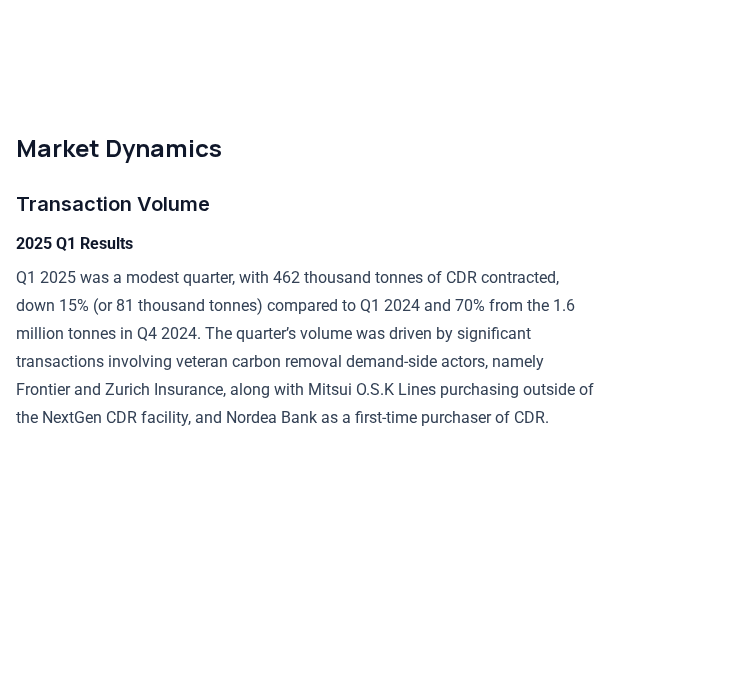 scroll, scrollTop: 4524, scrollLeft: 0, axis: vertical 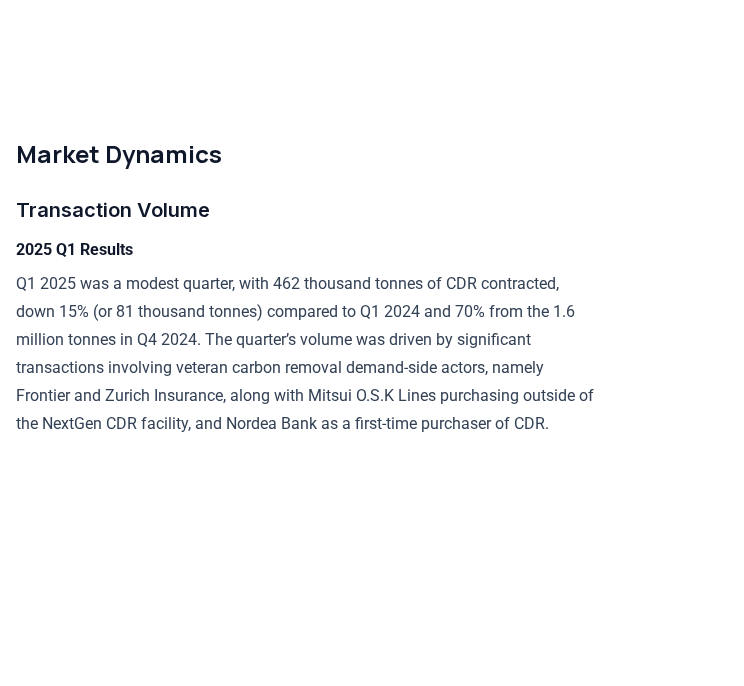 click on "Q1 2025 was a modest quarter, with 462 thousand tonnes of CDR contracted, down 15% (or 81 thousand tonnes) compared to Q1 2024 and 70% from the 1.6 million tonnes in Q4 2024. The quarter’s volume was driven by significant transactions involving veteran carbon removal demand-side actors, namely Frontier and Zurich Insurance, along with Mitsui O.S.K Lines purchasing outside of the NextGen CDR facility, and Nordea Bank as a first-time purchaser of CDR." at bounding box center [308, 354] 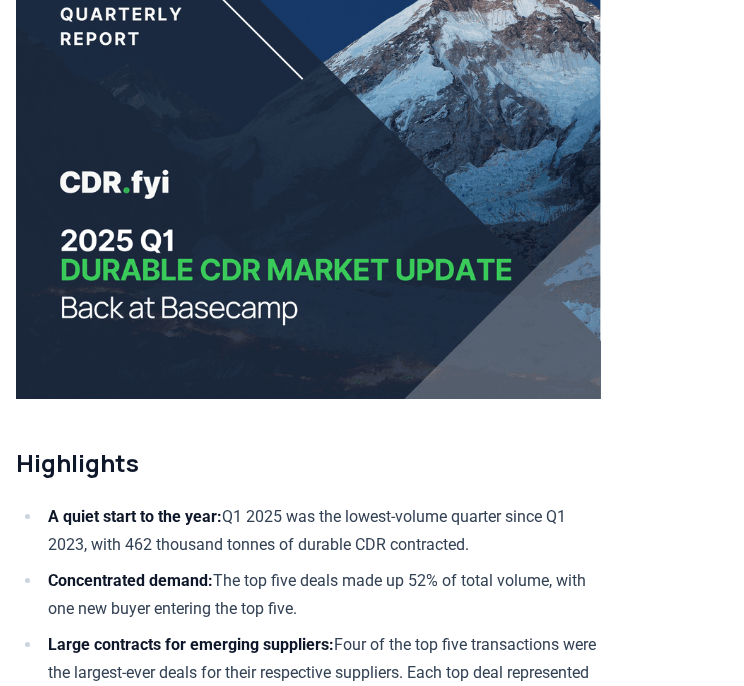 scroll, scrollTop: 282, scrollLeft: 0, axis: vertical 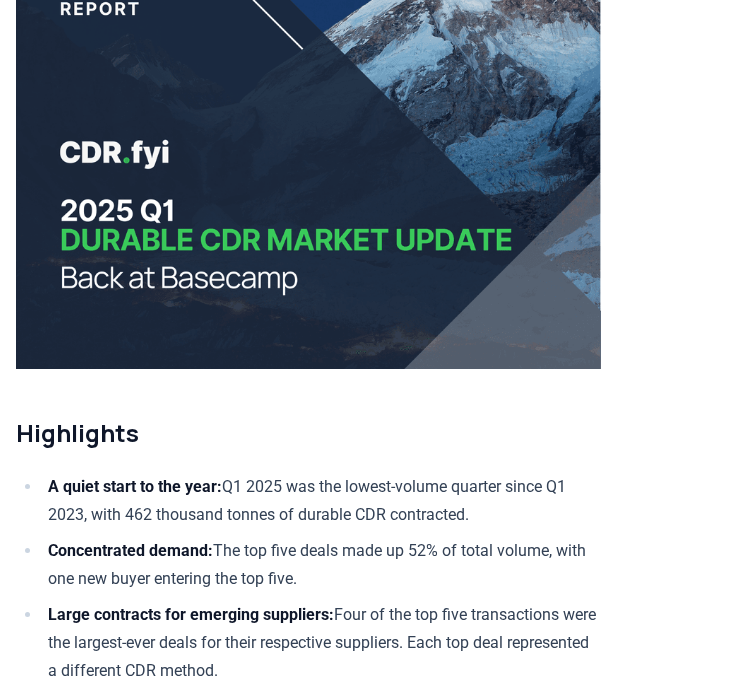 click on "A quiet start to the year:" at bounding box center (135, 486) 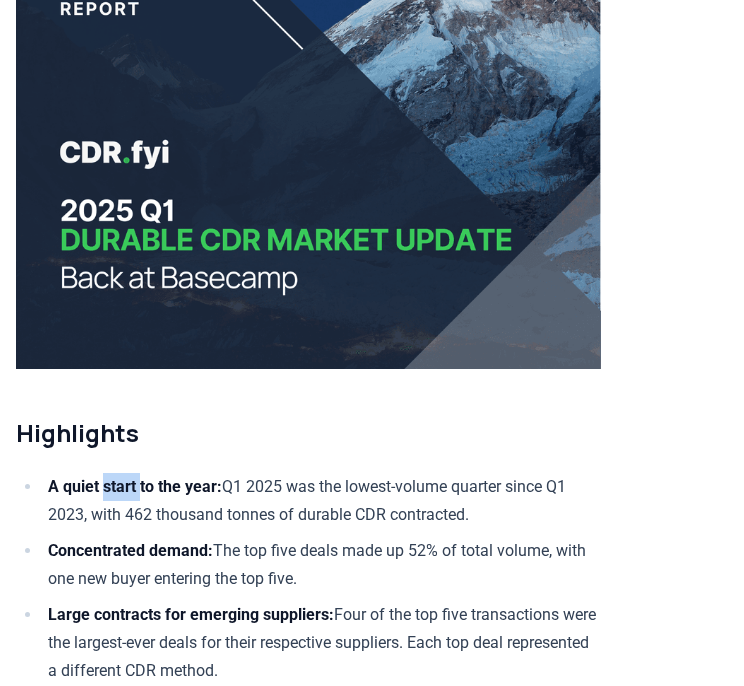 click on "A quiet start to the year:" at bounding box center (135, 486) 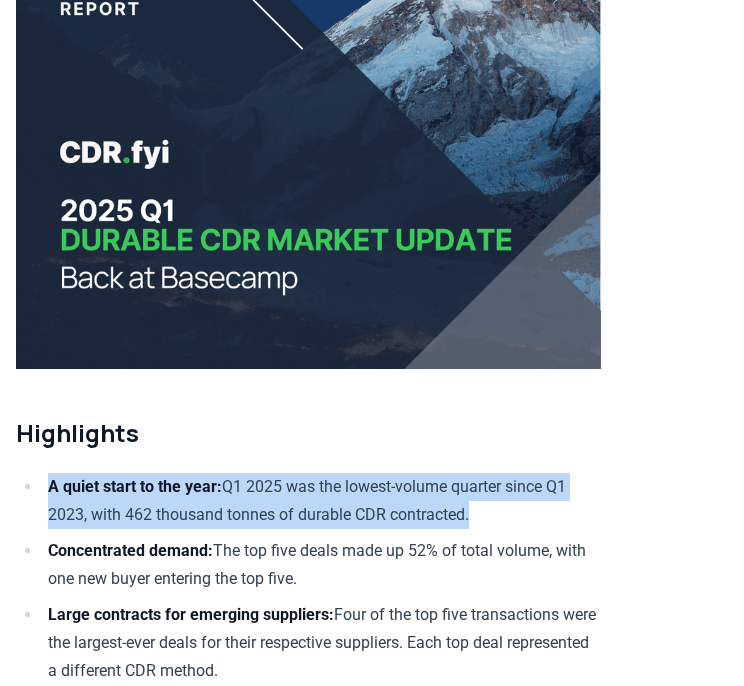 click on "A quiet start to the year:" at bounding box center [135, 486] 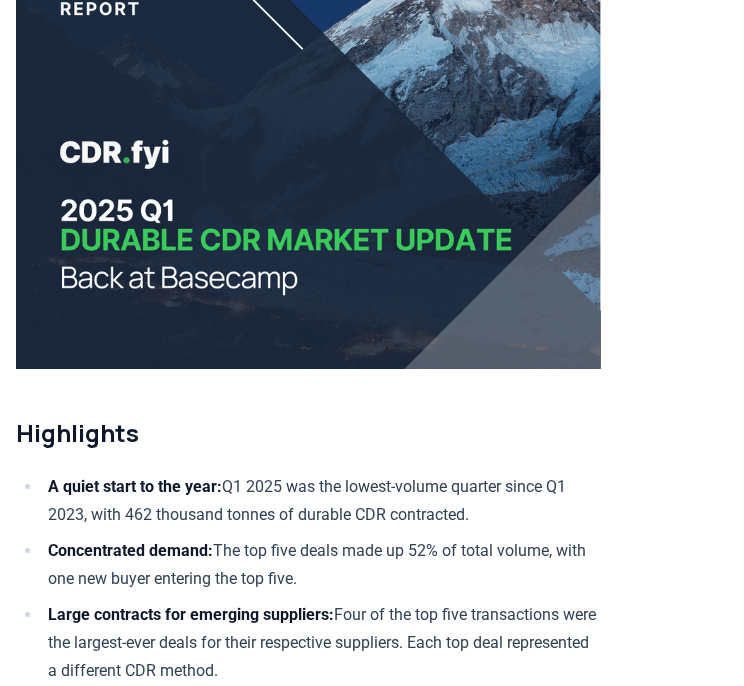 click on "A quiet start to the year:  Q1 2025 was the lowest-volume quarter since Q1 2023, with 462 thousand tonnes of durable CDR contracted." at bounding box center [321, 501] 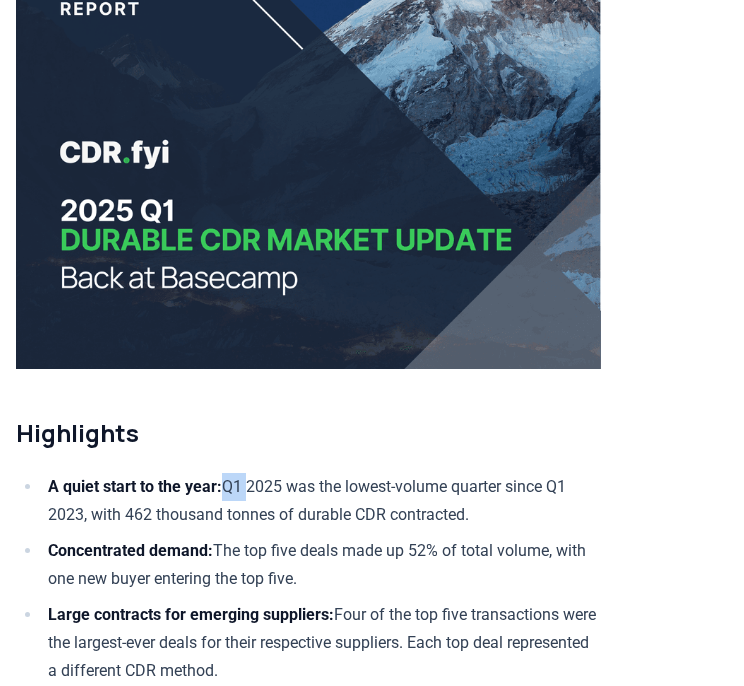 click on "A quiet start to the year:  Q1 2025 was the lowest-volume quarter since Q1 2023, with 462 thousand tonnes of durable CDR contracted." at bounding box center (321, 501) 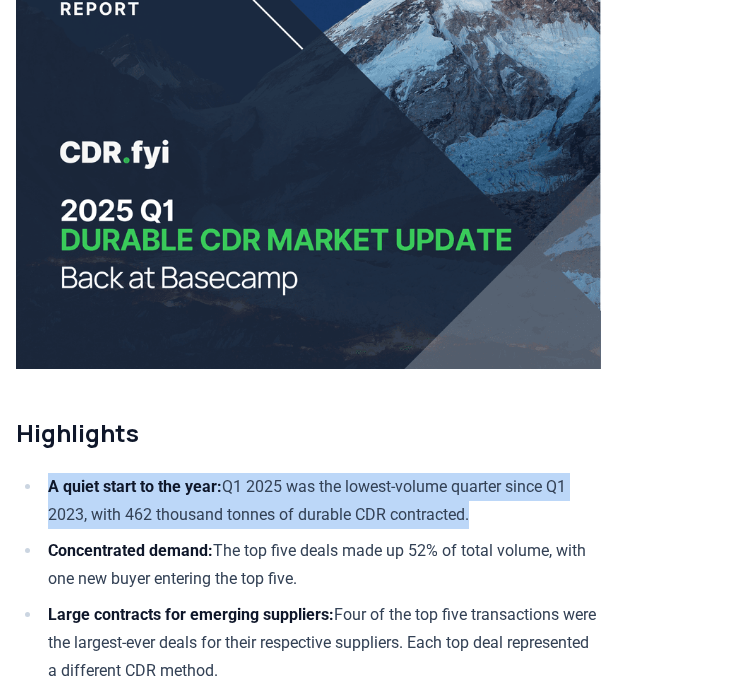 click on "A quiet start to the year:  Q1 2025 was the lowest-volume quarter since Q1 2023, with 462 thousand tonnes of durable CDR contracted." at bounding box center (321, 501) 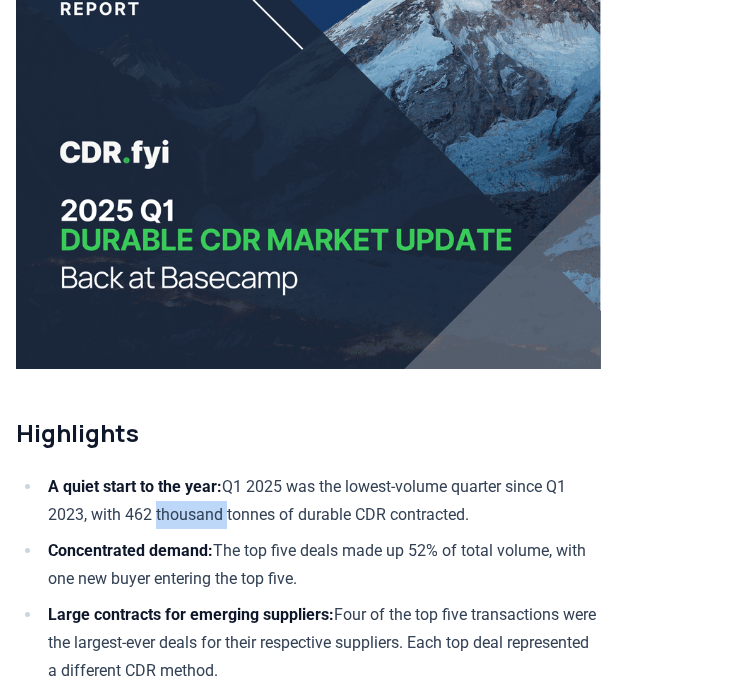 click on "A quiet start to the year:  Q1 2025 was the lowest-volume quarter since Q1 2023, with 462 thousand tonnes of durable CDR contracted." at bounding box center [321, 501] 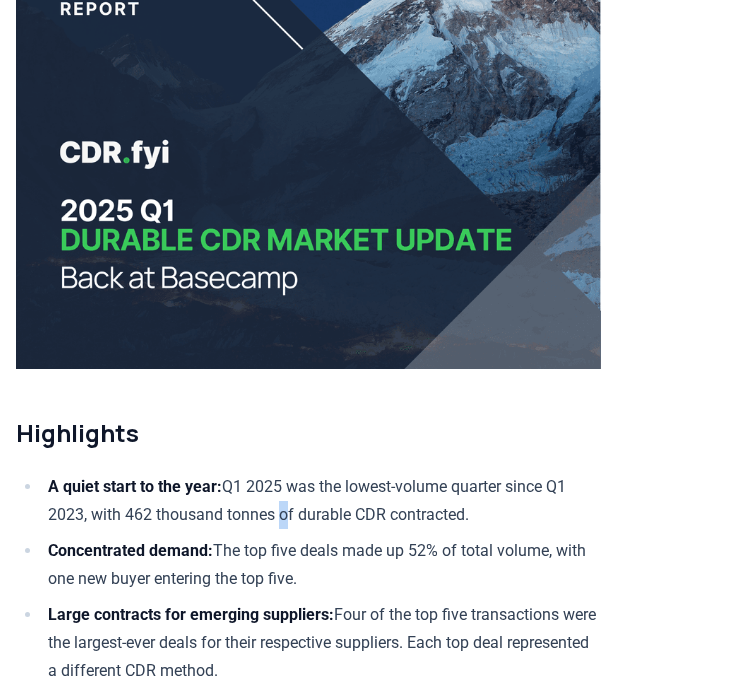 drag, startPoint x: 224, startPoint y: 509, endPoint x: 316, endPoint y: 509, distance: 92 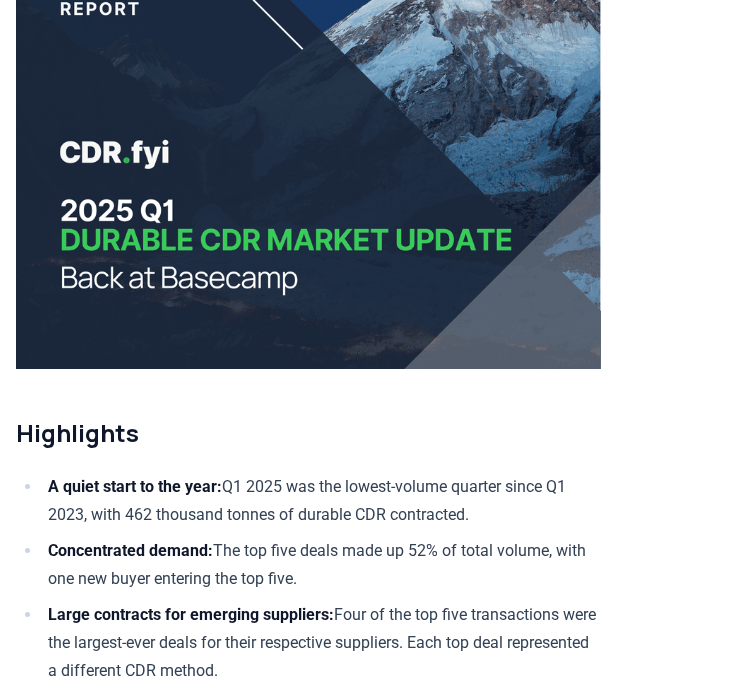 drag, startPoint x: 316, startPoint y: 509, endPoint x: 244, endPoint y: 514, distance: 72.1734 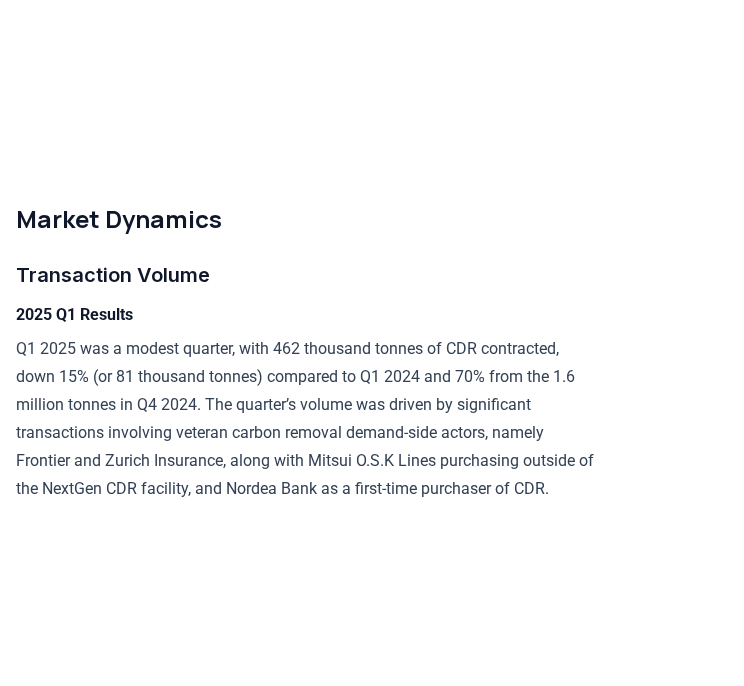 scroll, scrollTop: 4479, scrollLeft: 0, axis: vertical 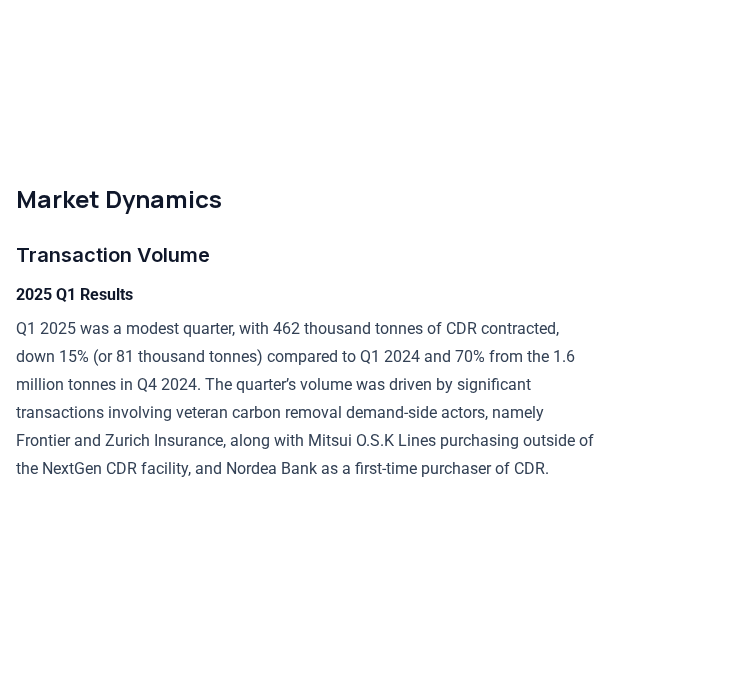 click on "Q1 2025 was a modest quarter, with 462 thousand tonnes of CDR contracted, down 15% (or 81 thousand tonnes) compared to Q1 2024 and 70% from the 1.6 million tonnes in Q4 2024. The quarter’s volume was driven by significant transactions involving veteran carbon removal demand-side actors, namely Frontier and Zurich Insurance, along with Mitsui O.S.K Lines purchasing outside of the NextGen CDR facility, and Nordea Bank as a first-time purchaser of CDR." at bounding box center (308, 399) 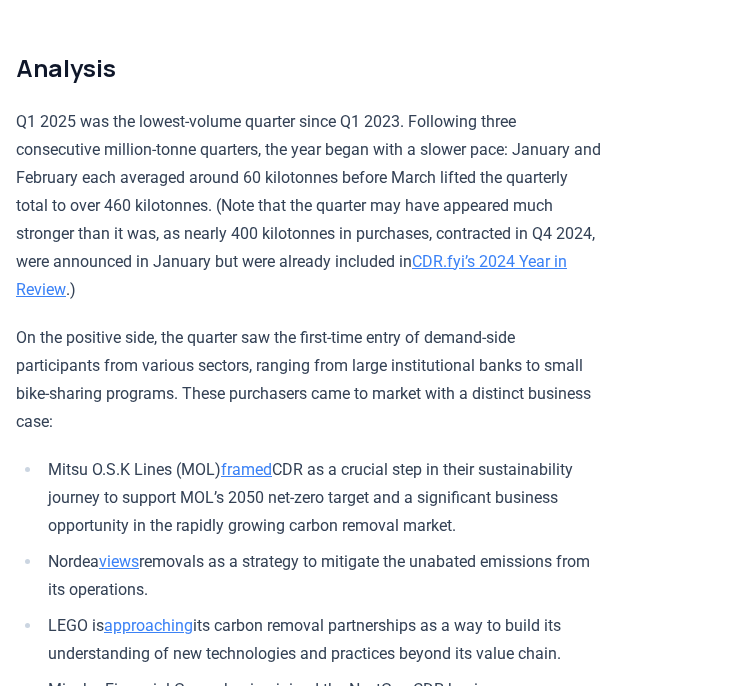 scroll, scrollTop: 1868, scrollLeft: 0, axis: vertical 